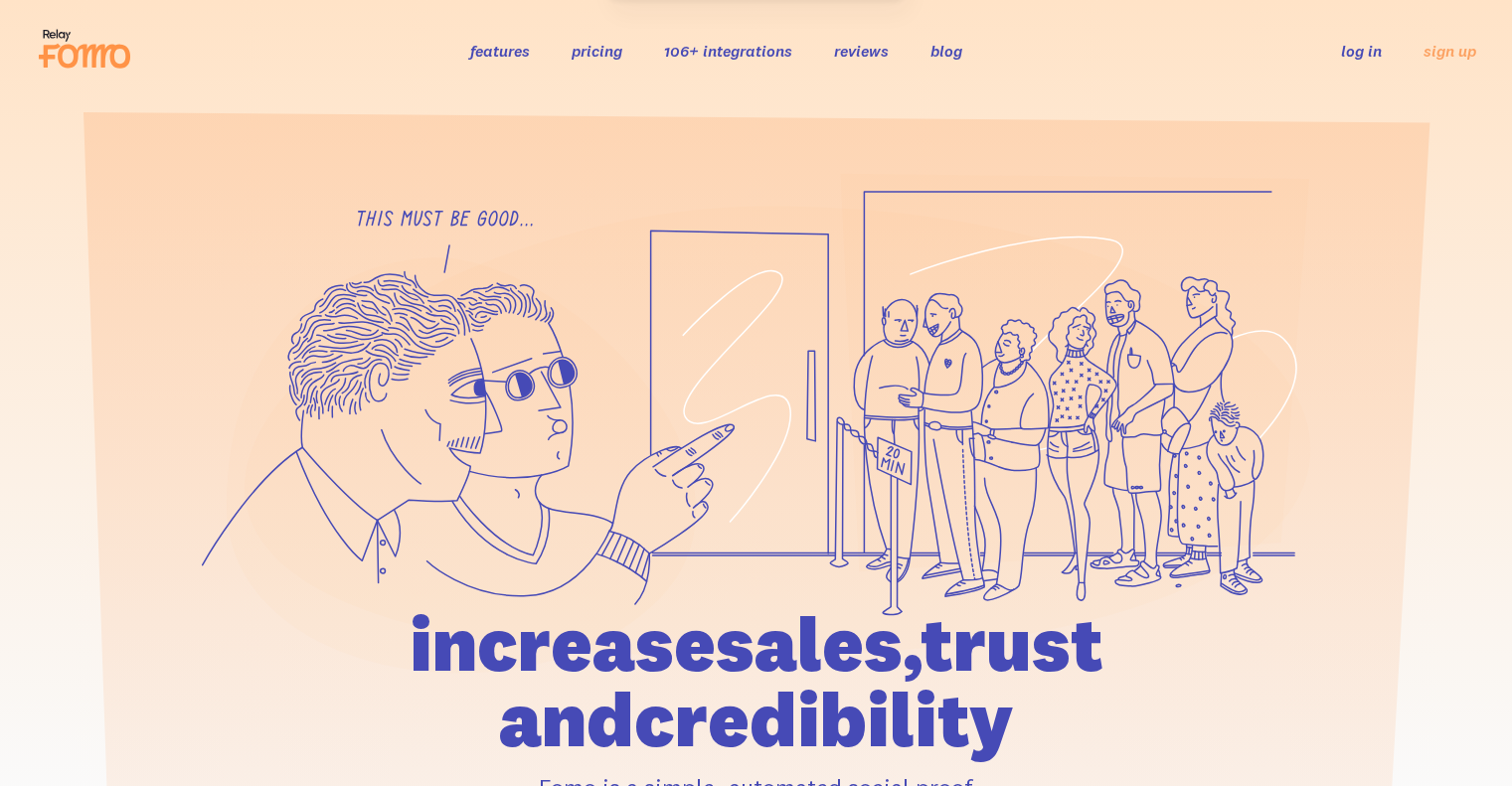 scroll, scrollTop: 0, scrollLeft: 0, axis: both 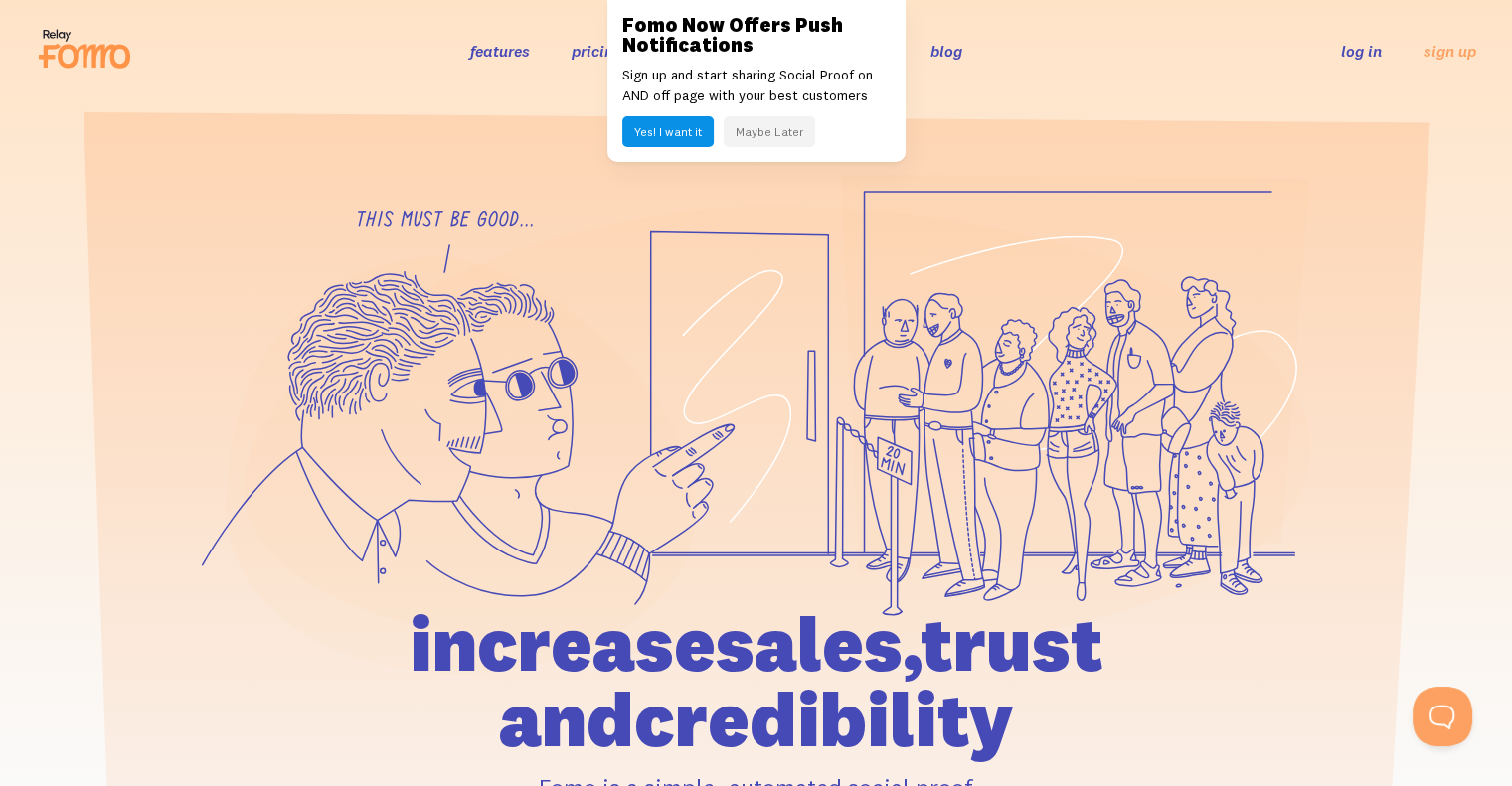 click on "Maybe Later" at bounding box center [769, 131] 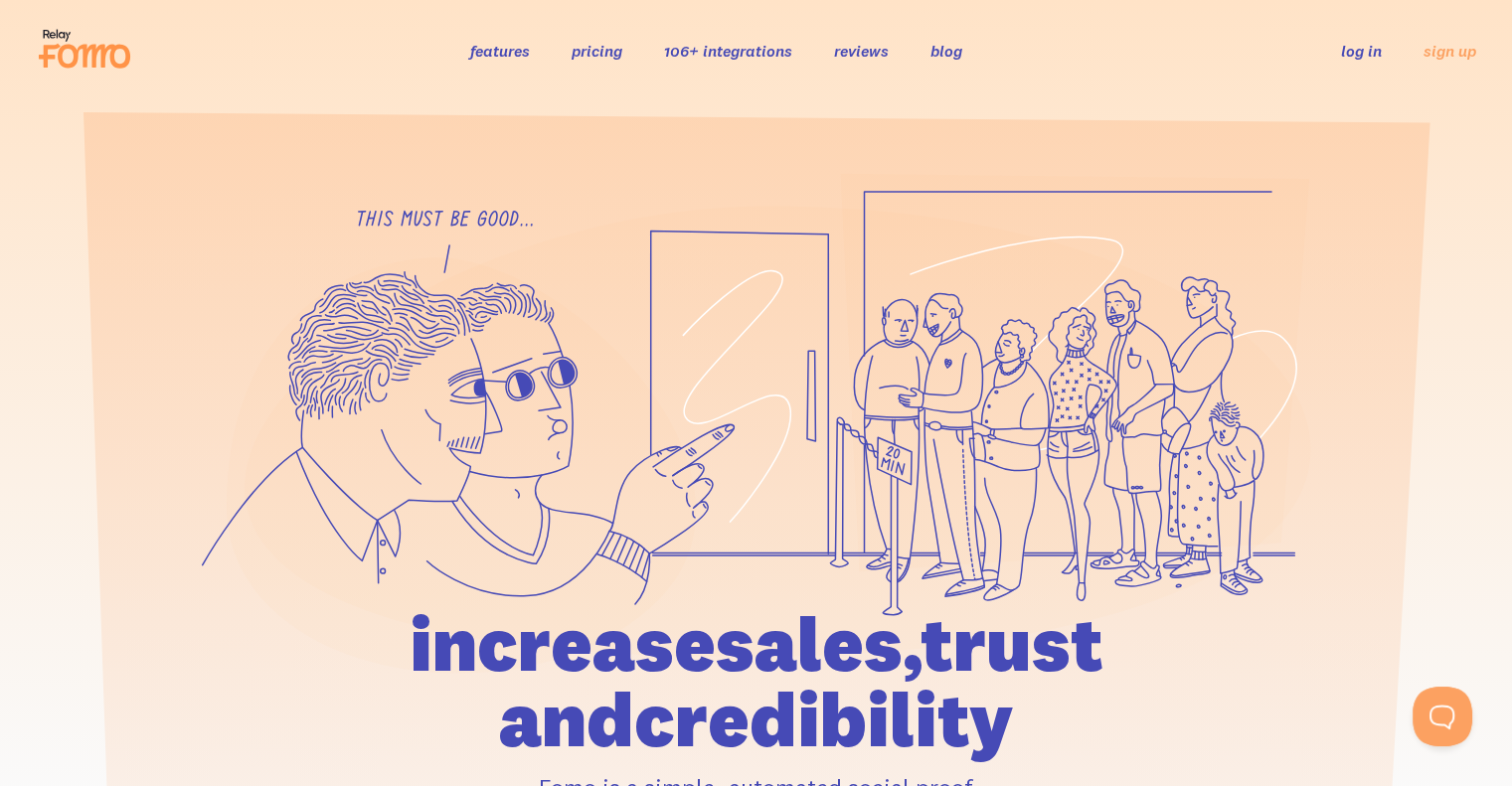 click on "features" at bounding box center [500, 51] 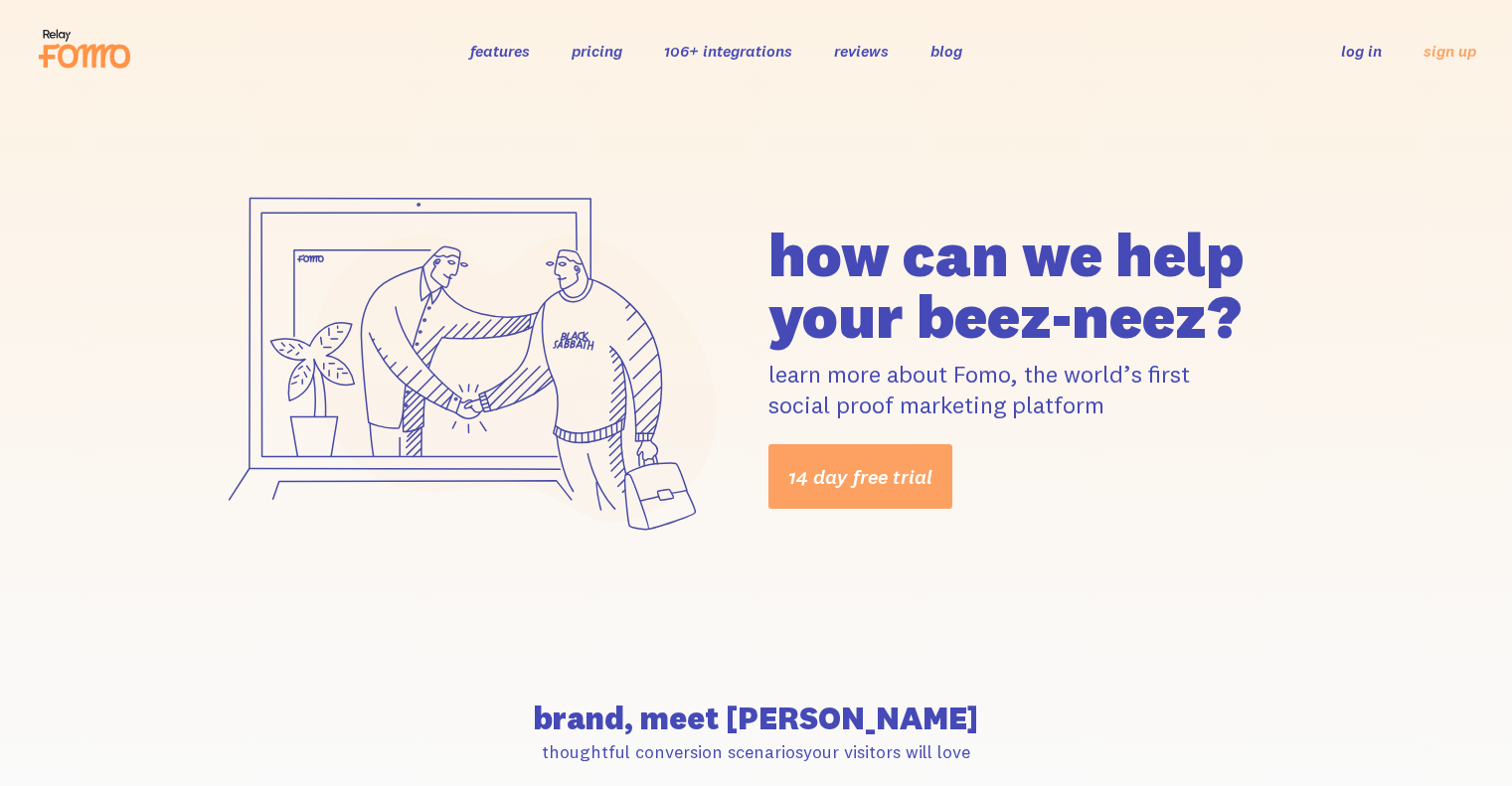 scroll, scrollTop: 0, scrollLeft: 0, axis: both 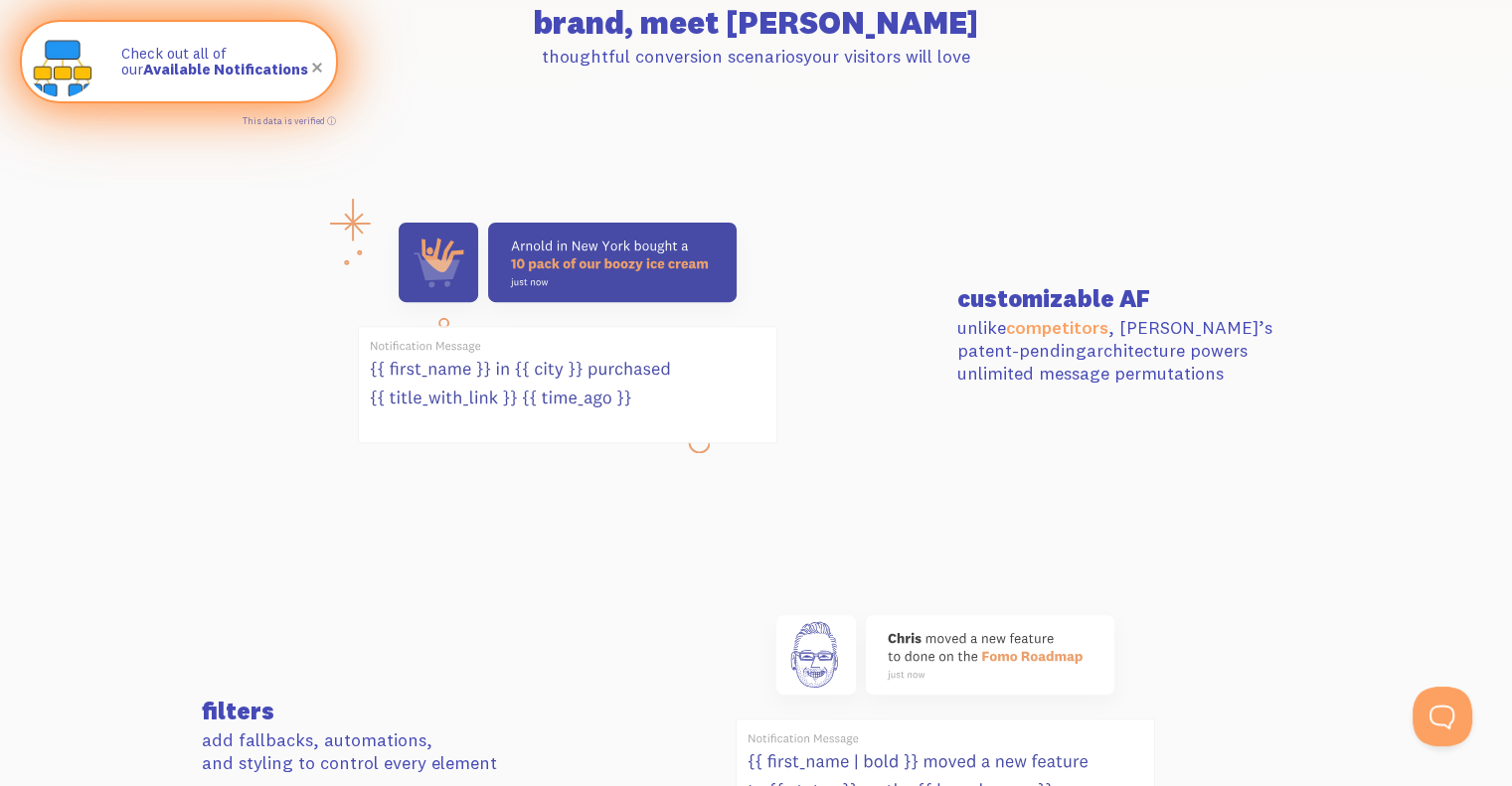 click on "Available Notifications" at bounding box center [226, 69] 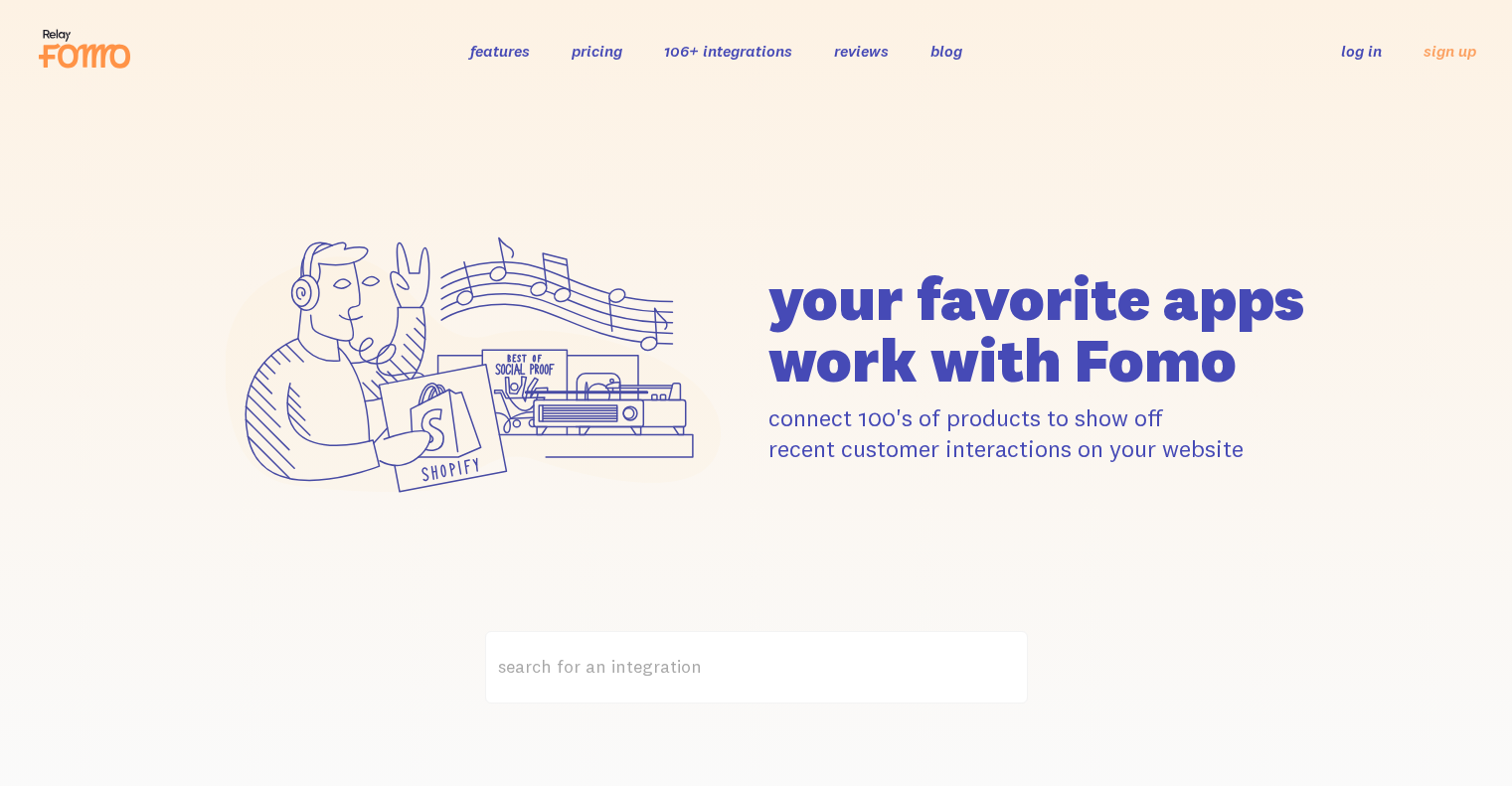 scroll, scrollTop: 0, scrollLeft: 0, axis: both 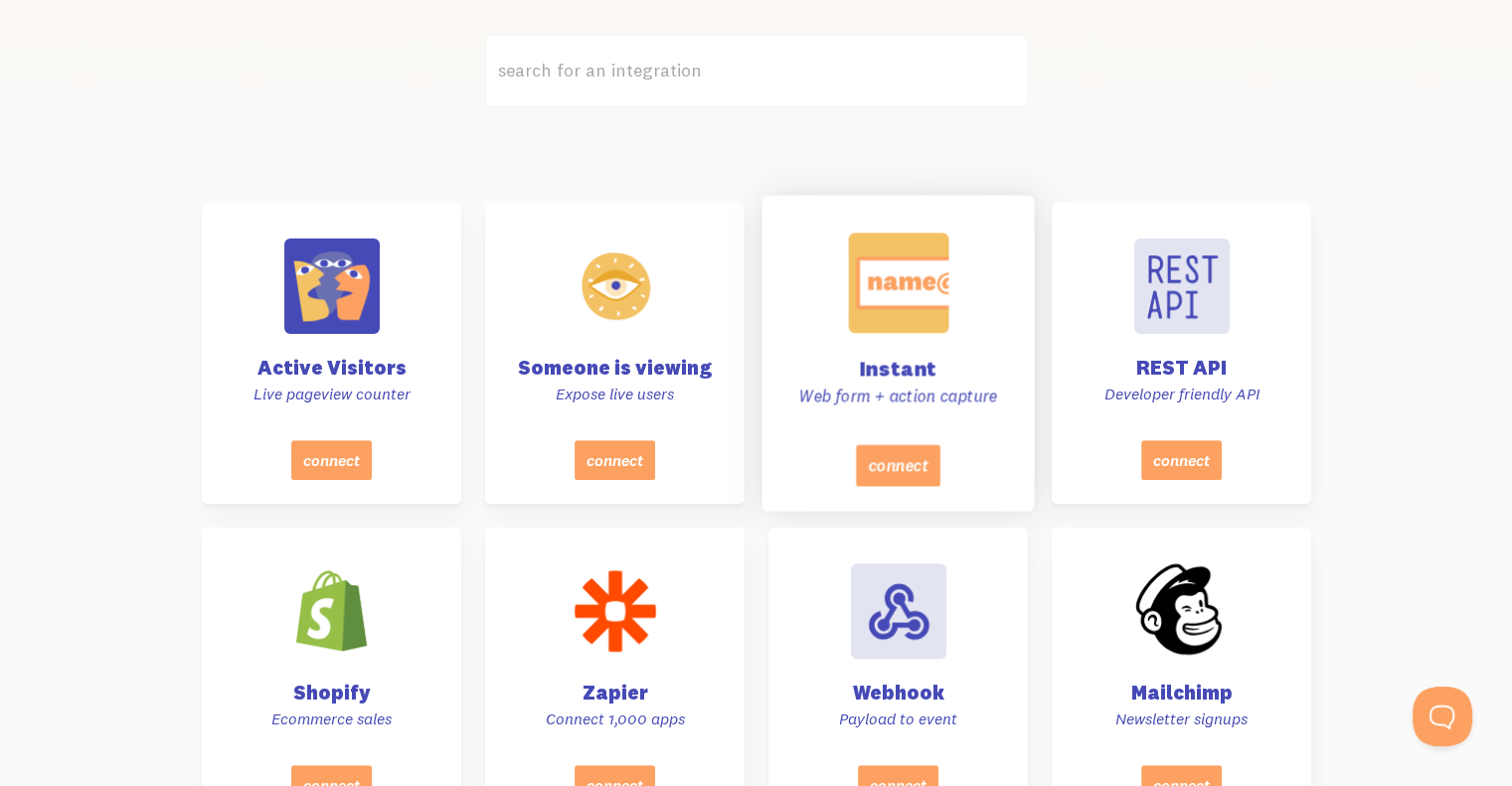 click at bounding box center [898, 282] 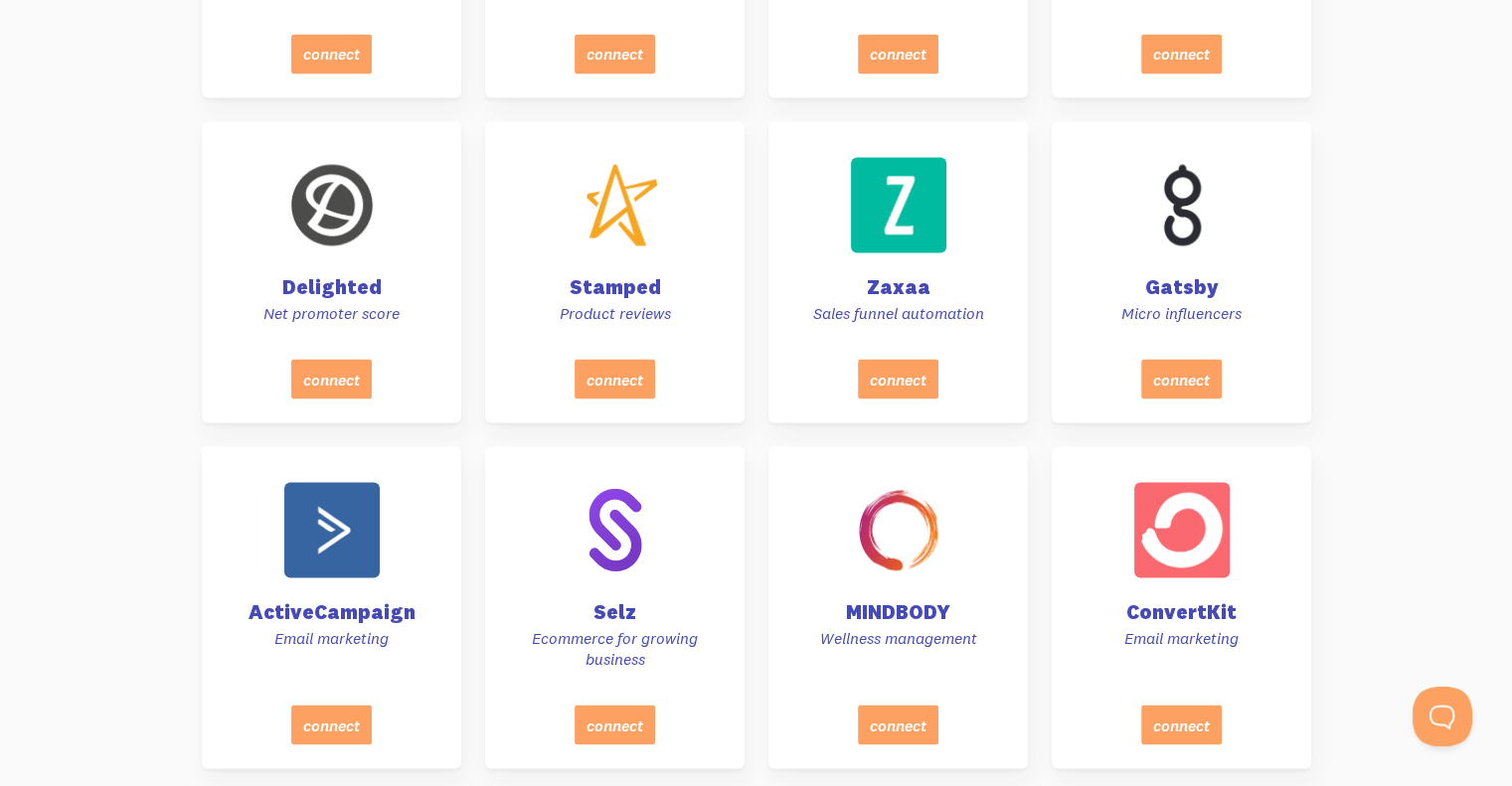 scroll, scrollTop: 3677, scrollLeft: 0, axis: vertical 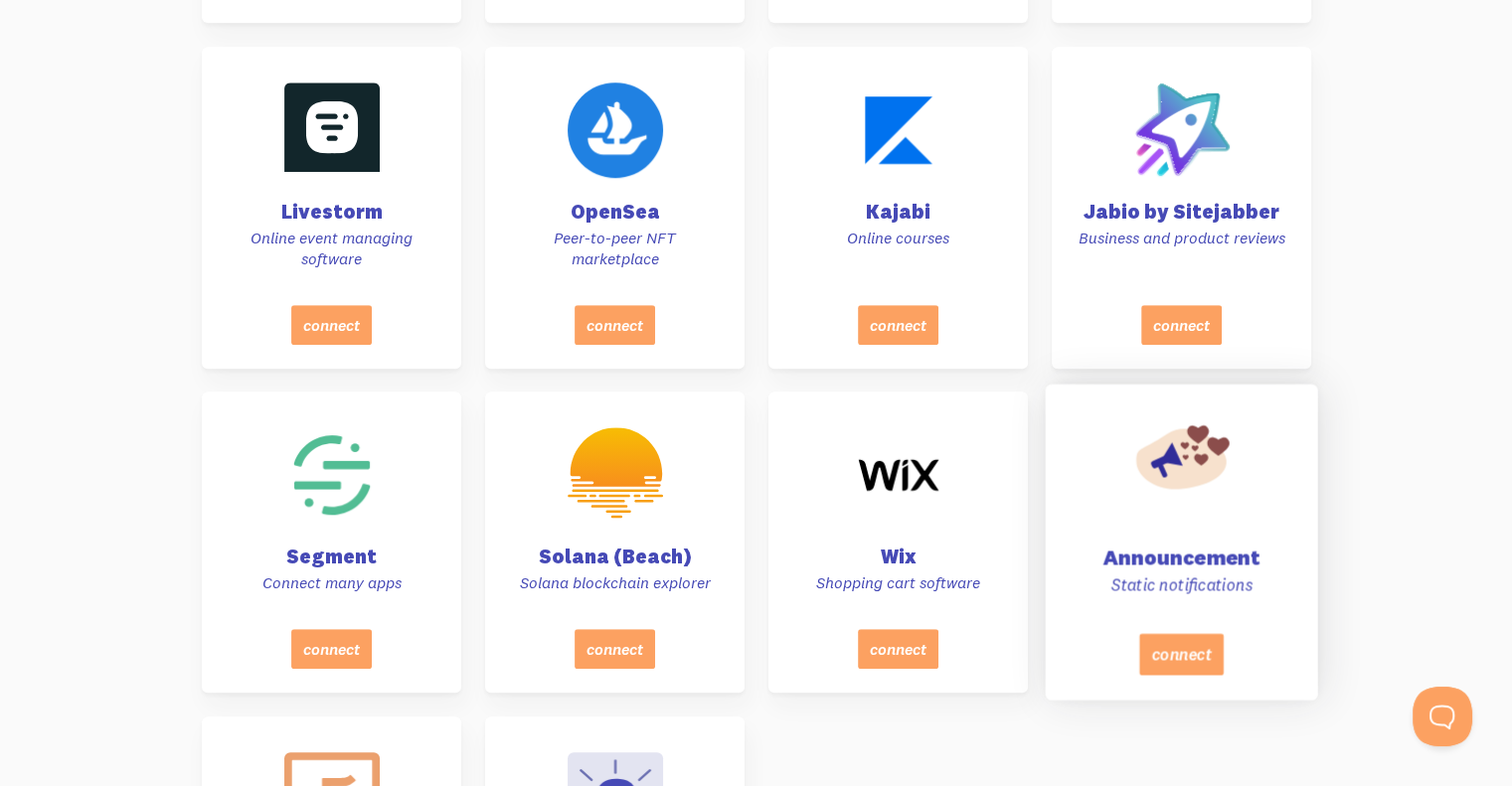 click at bounding box center [1181, 471] 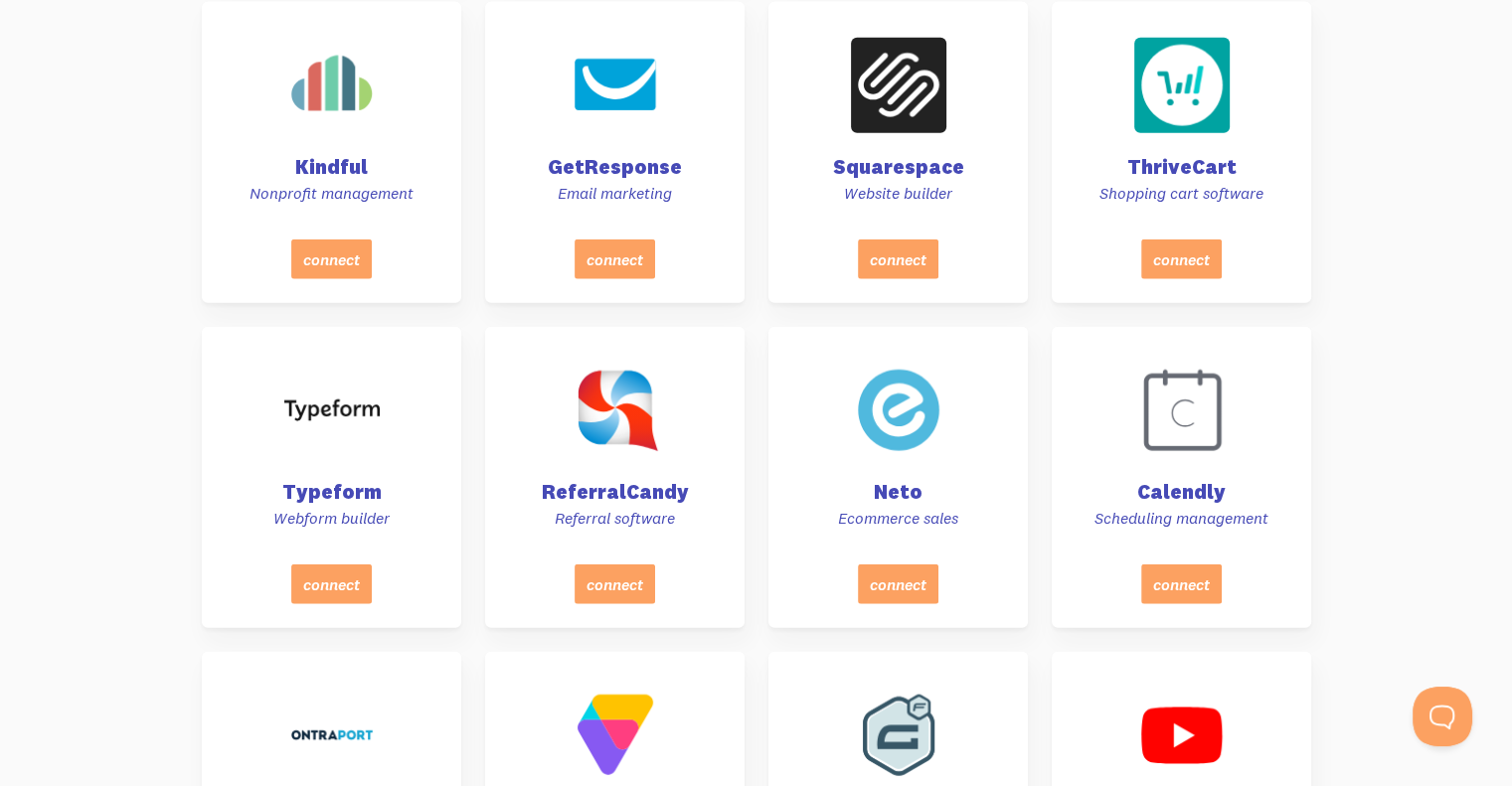 scroll, scrollTop: 4651, scrollLeft: 0, axis: vertical 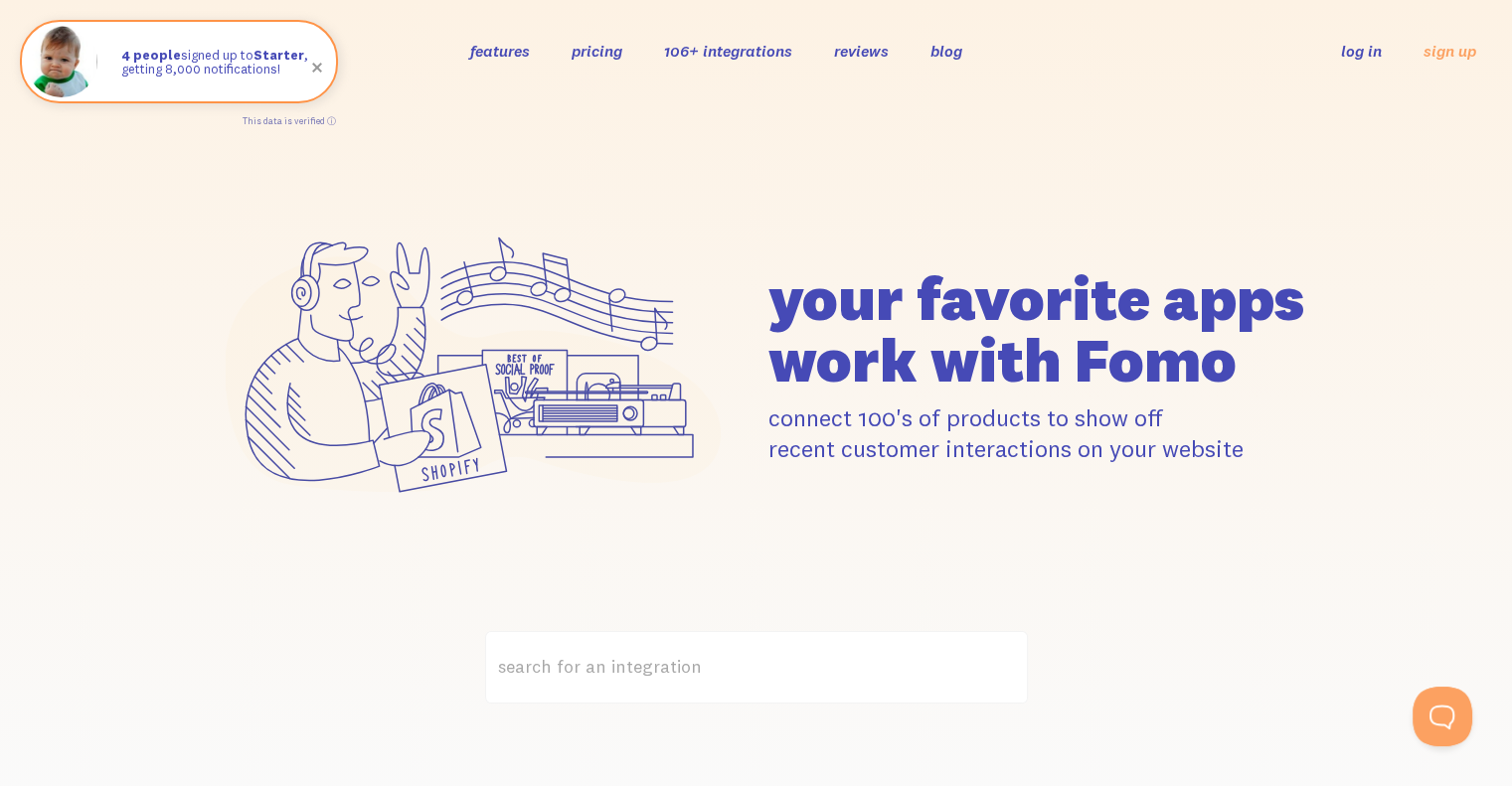 click on "features" at bounding box center [500, 51] 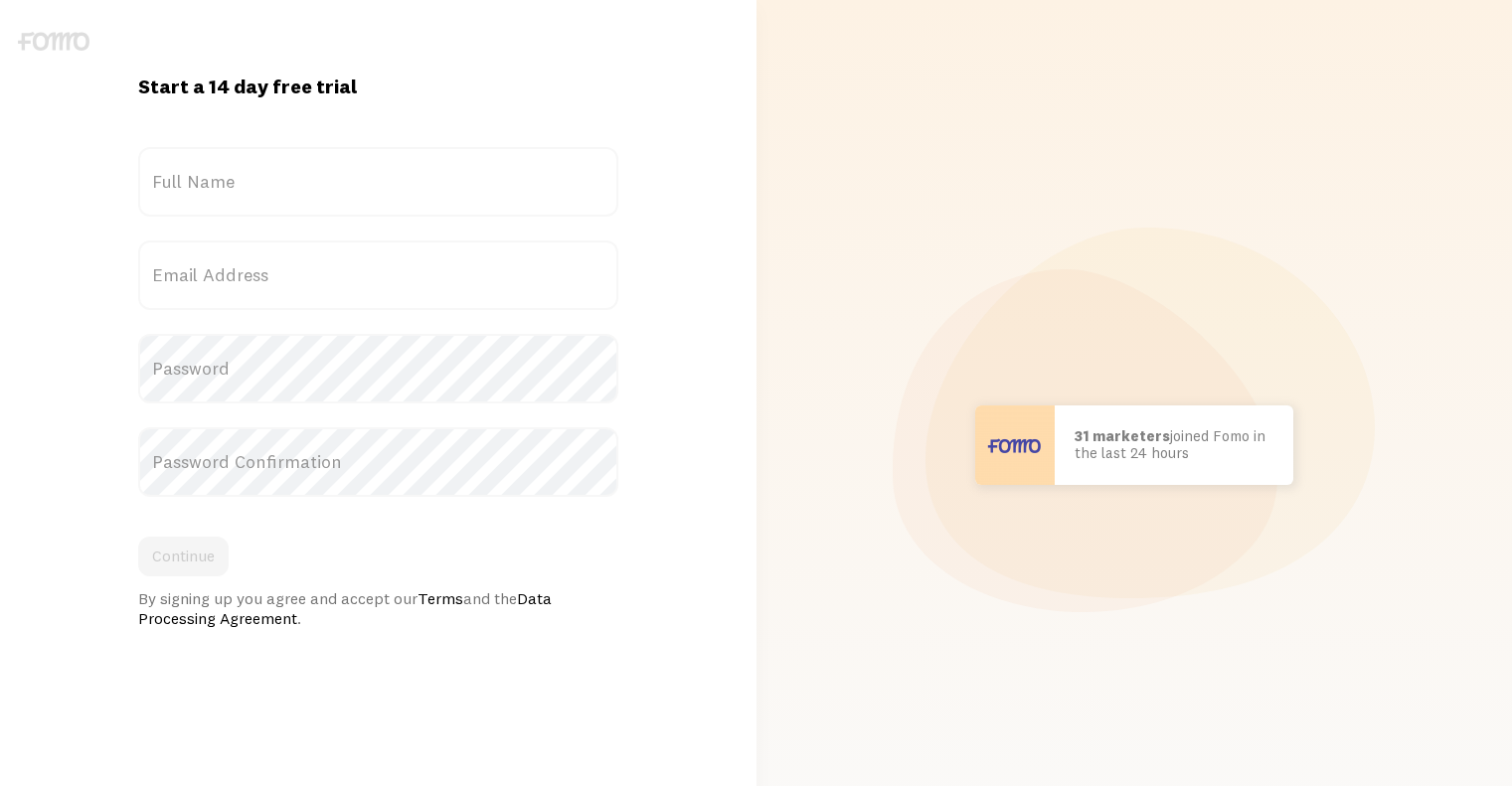 scroll, scrollTop: 0, scrollLeft: 0, axis: both 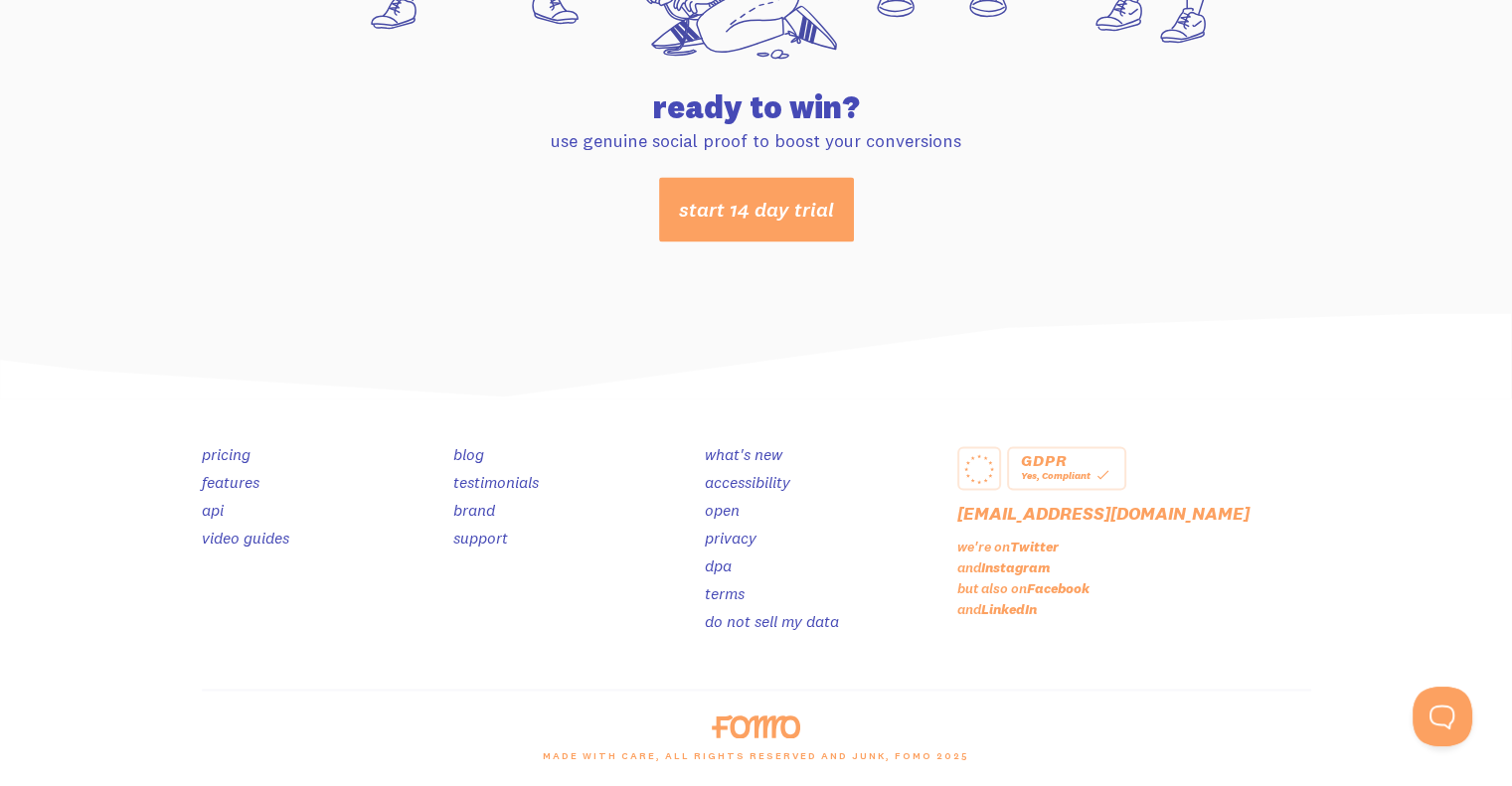 click on "brand" at bounding box center (474, 510) 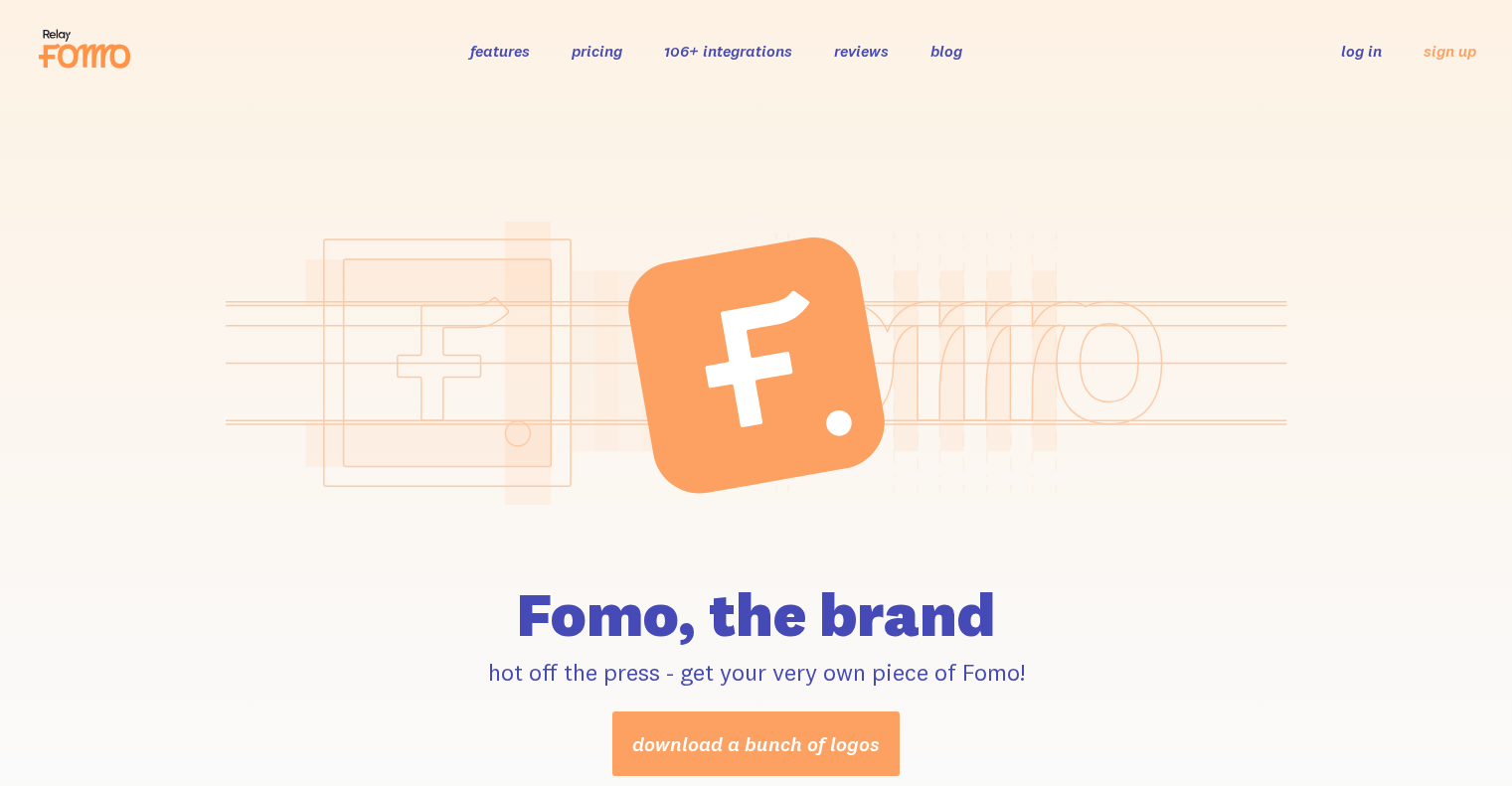 scroll, scrollTop: 0, scrollLeft: 0, axis: both 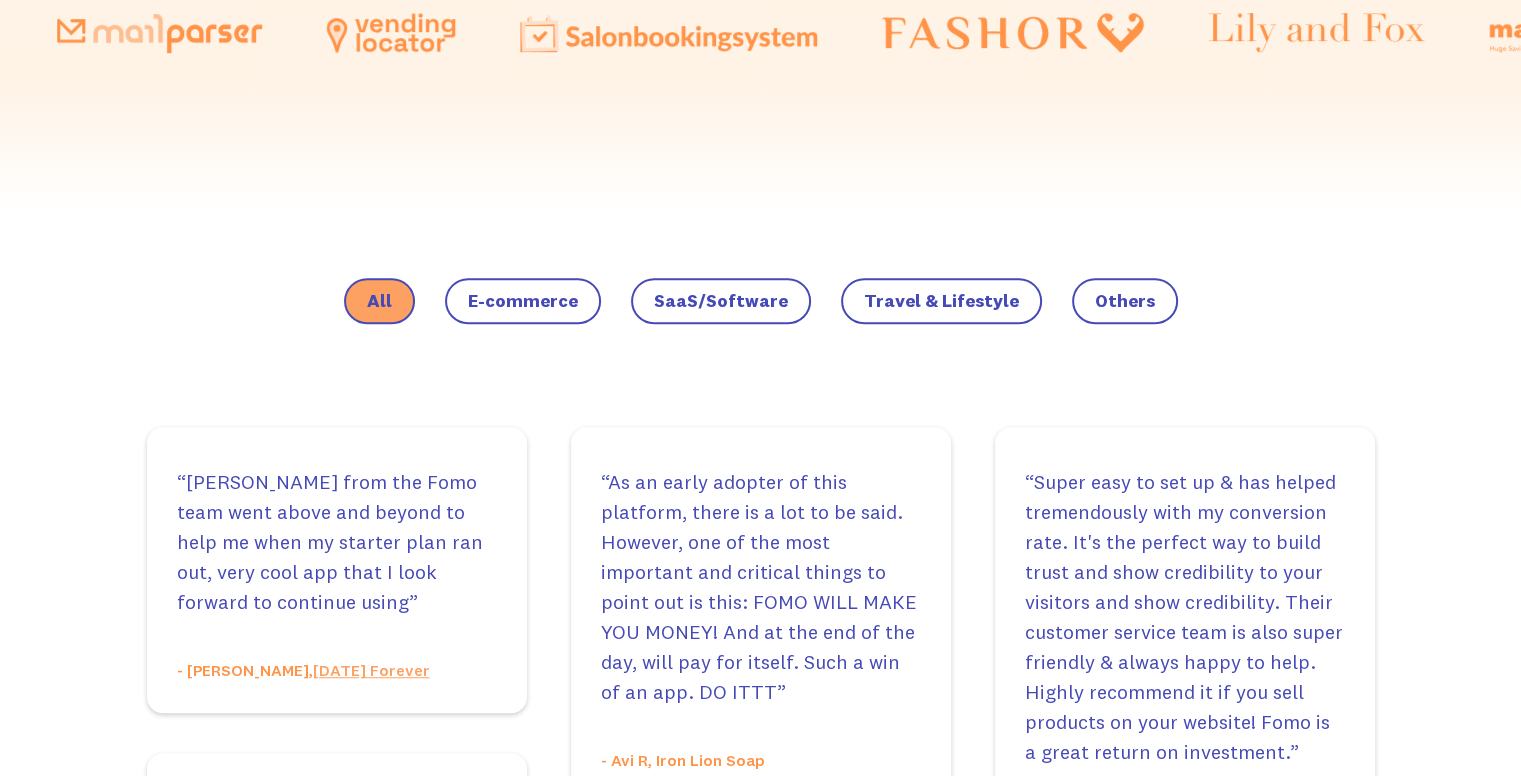 click on "Others" at bounding box center (523, 301) 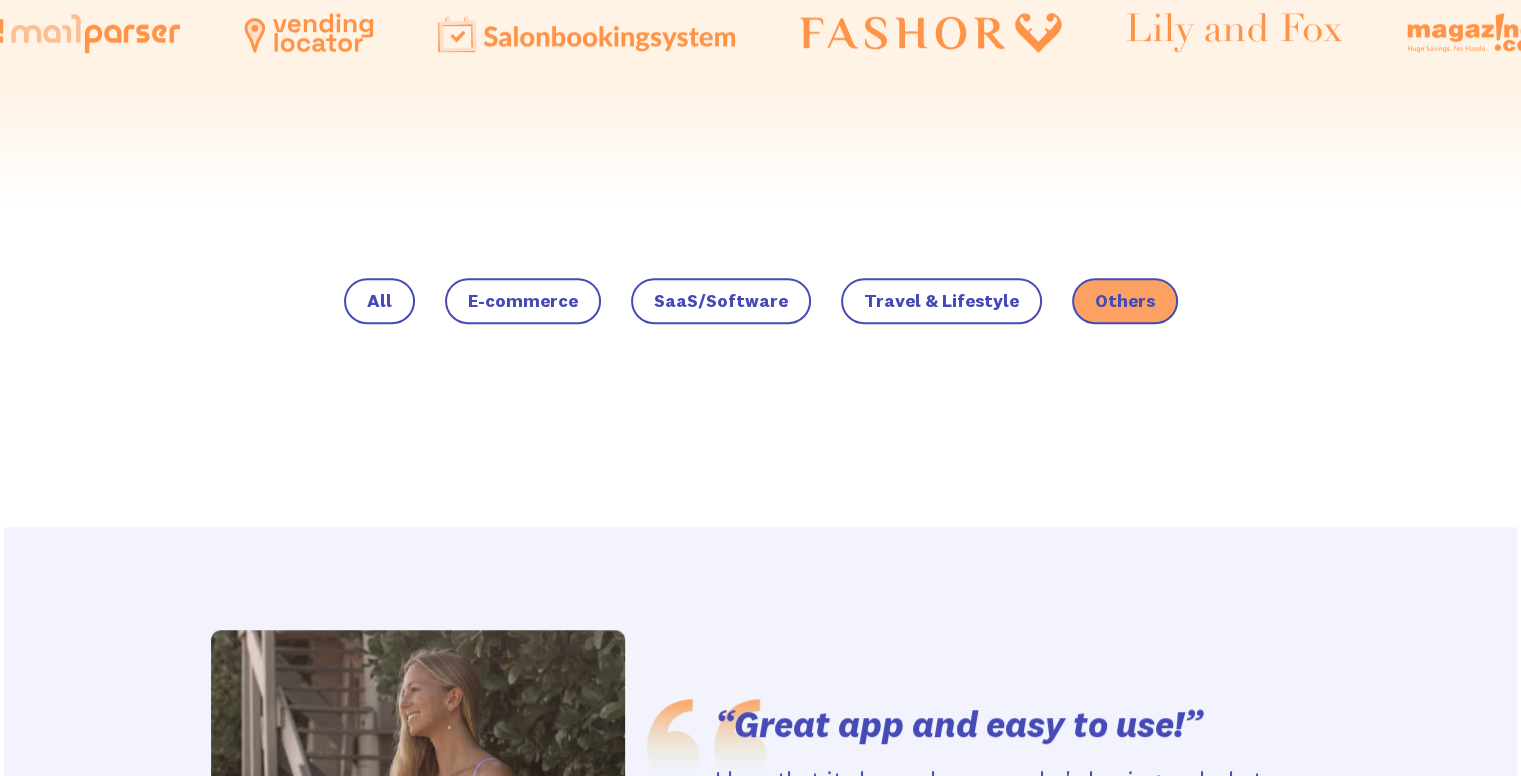 click on "Travel & Lifestyle" at bounding box center [523, 301] 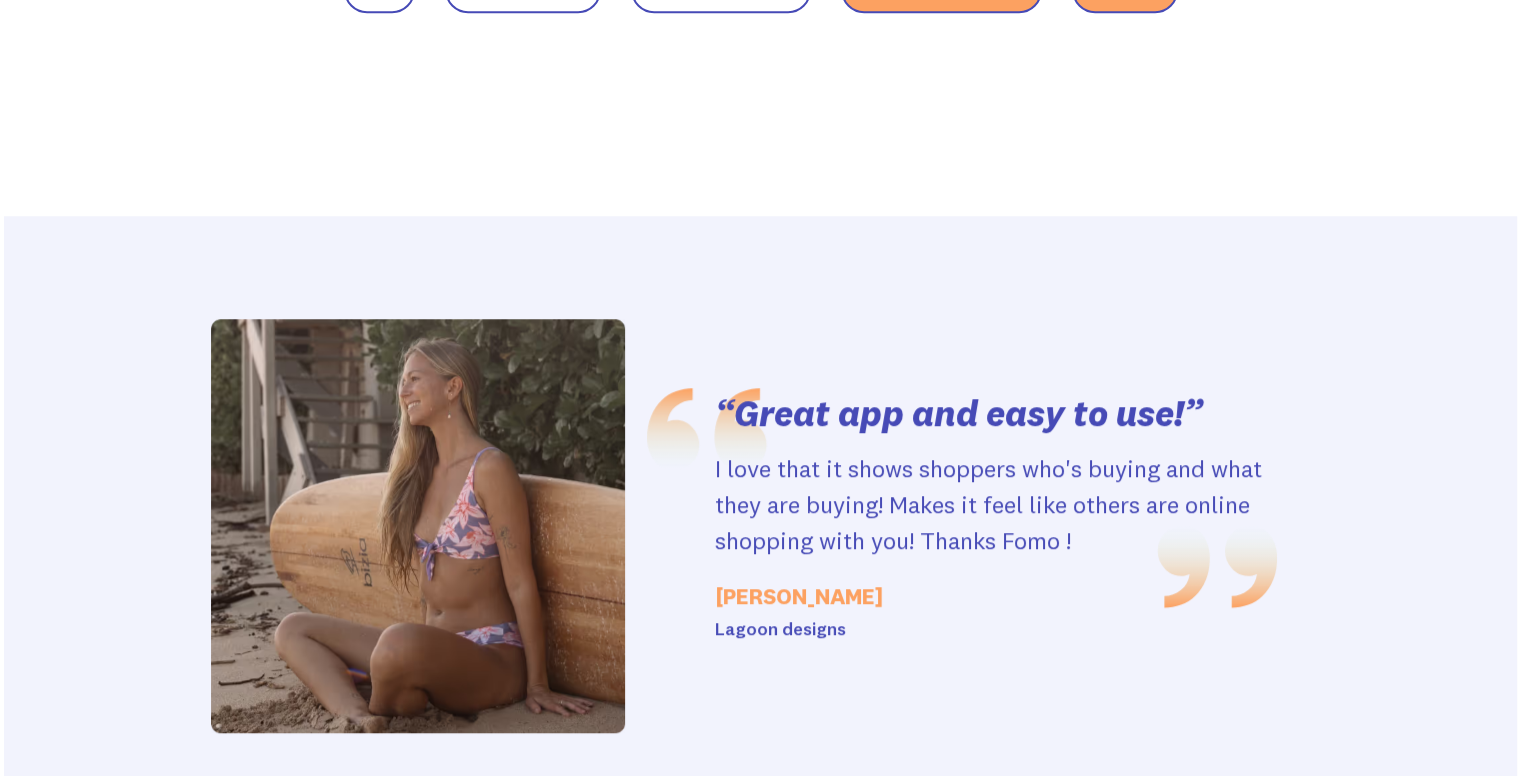 scroll, scrollTop: 1600, scrollLeft: 0, axis: vertical 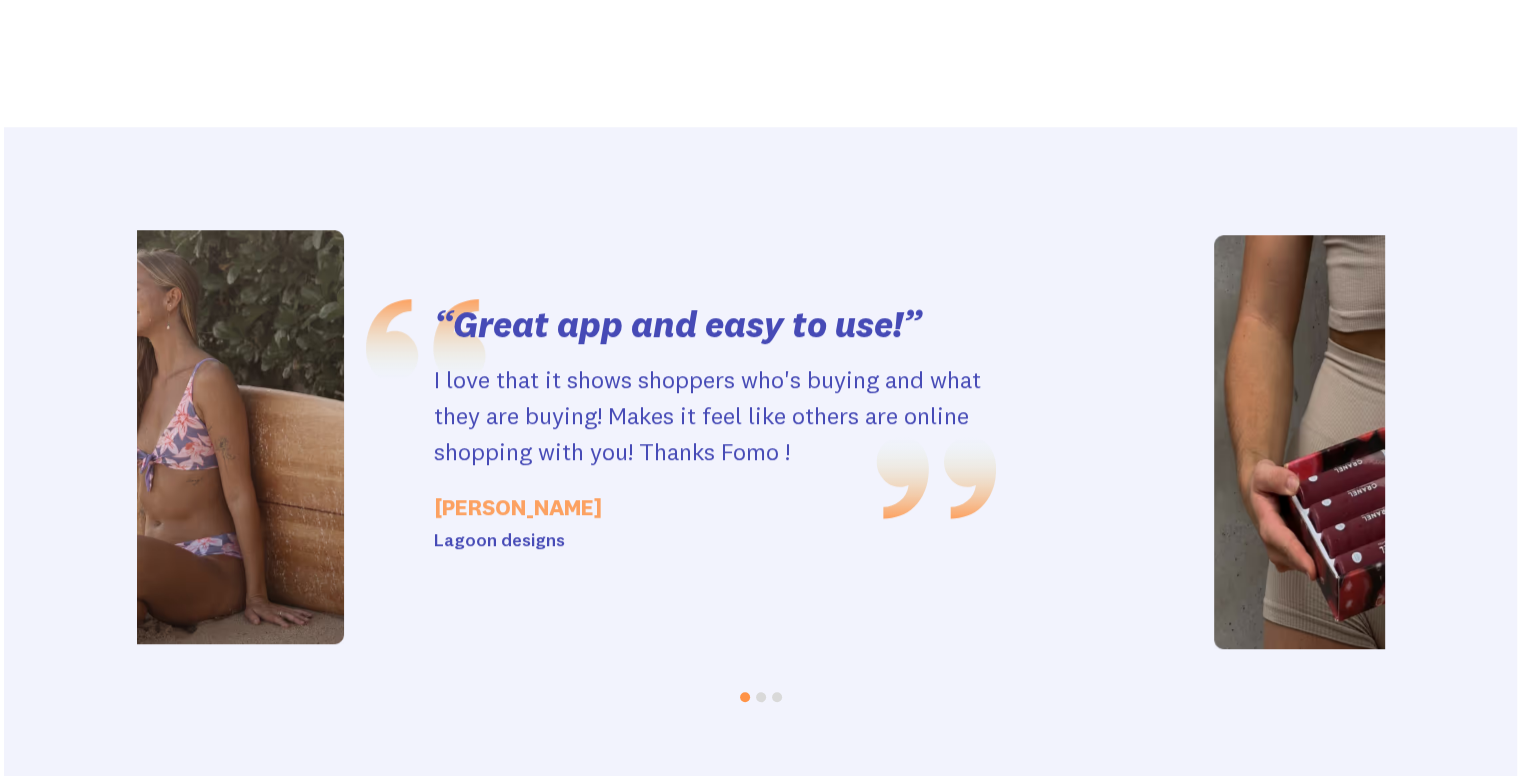 drag, startPoint x: 840, startPoint y: 544, endPoint x: 375, endPoint y: 544, distance: 465 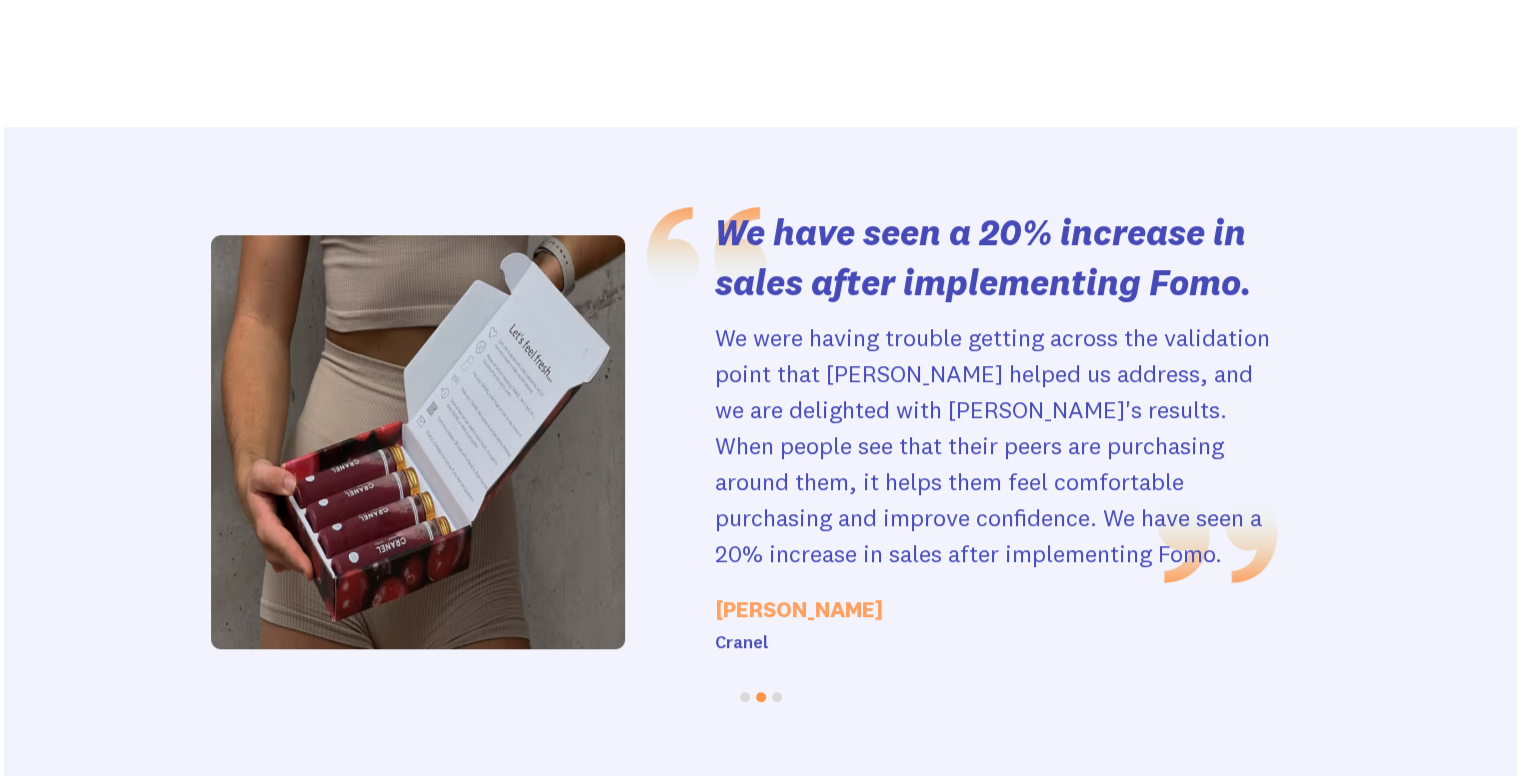 scroll, scrollTop: 1700, scrollLeft: 0, axis: vertical 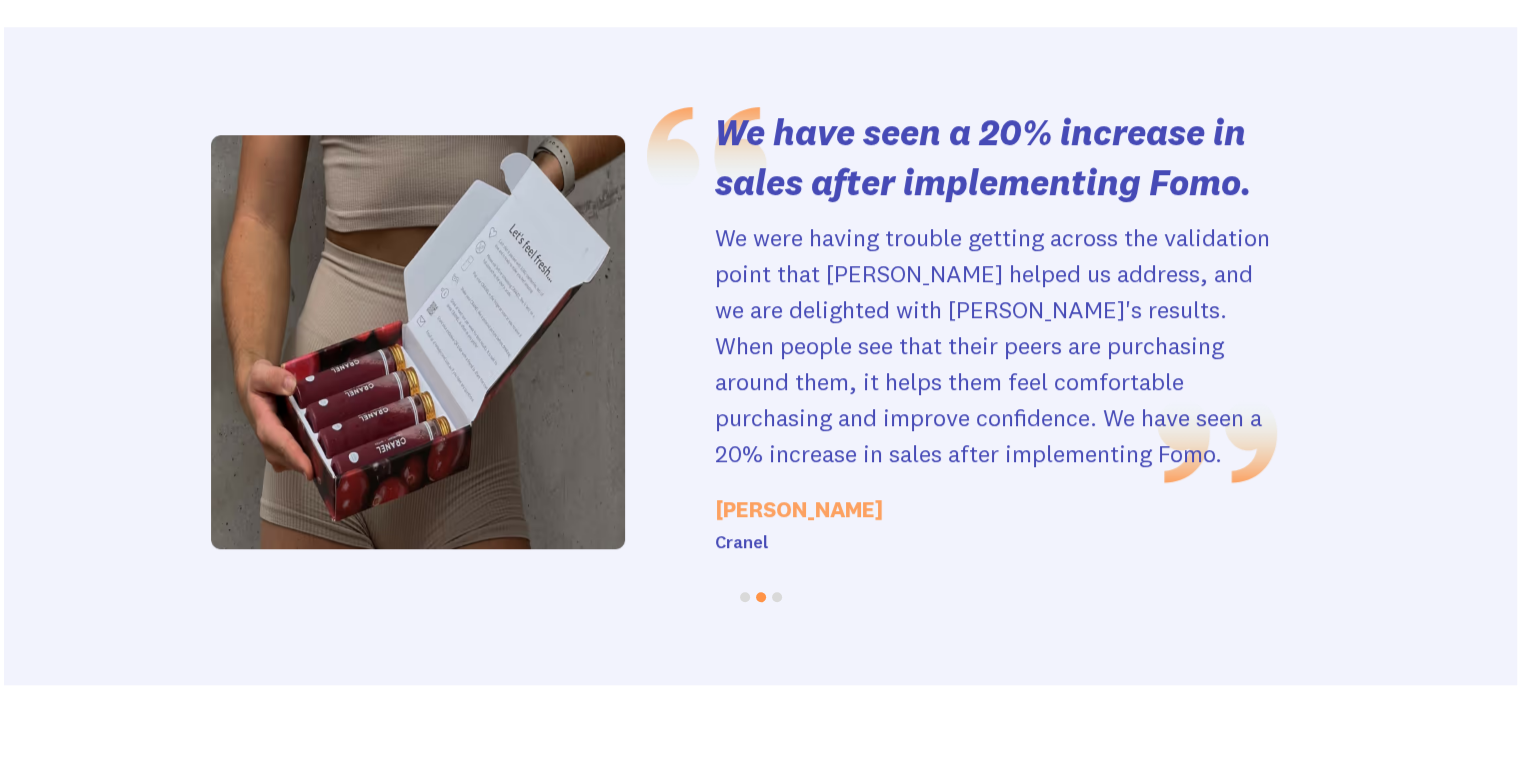 click at bounding box center (777, 597) 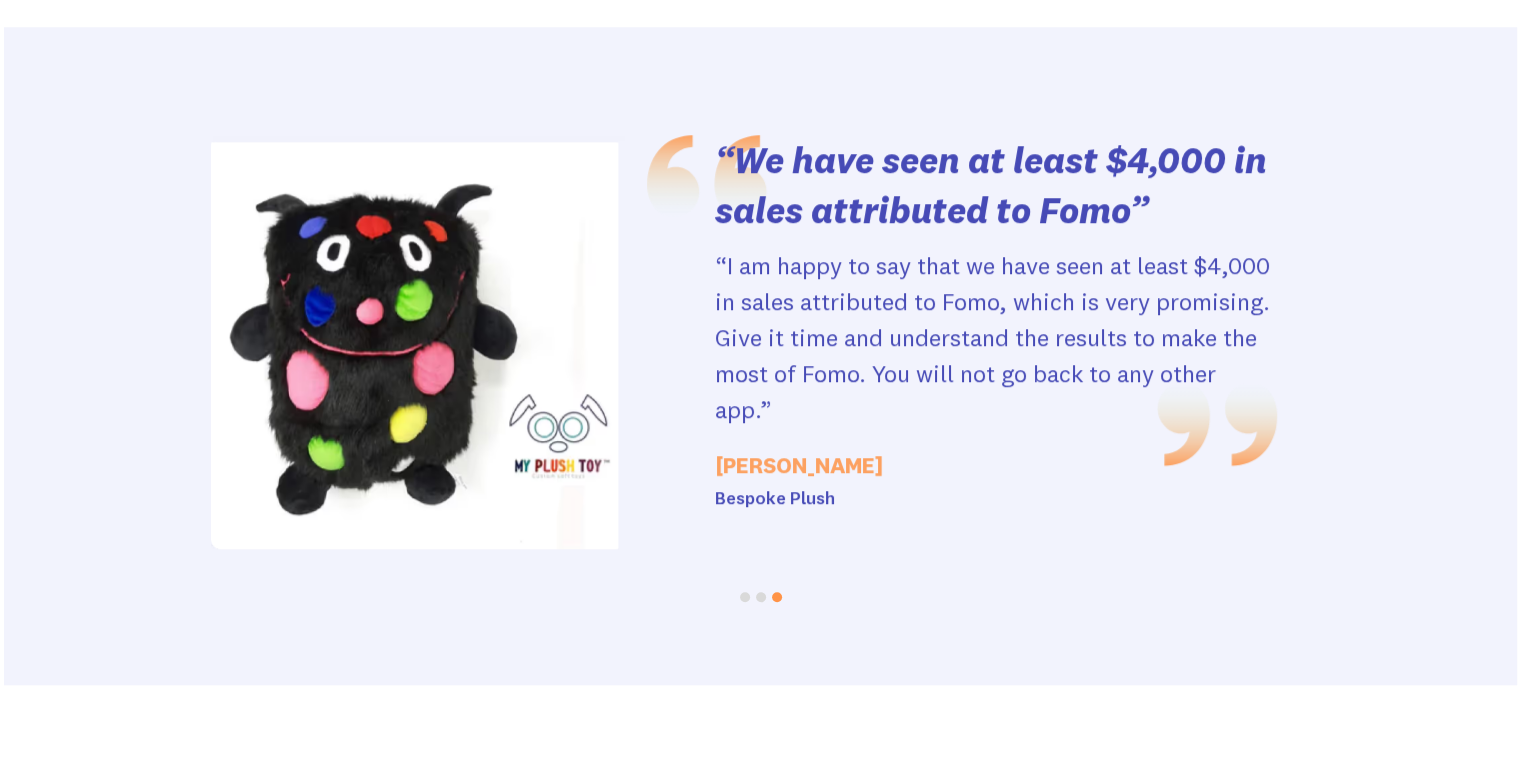 click at bounding box center [745, 597] 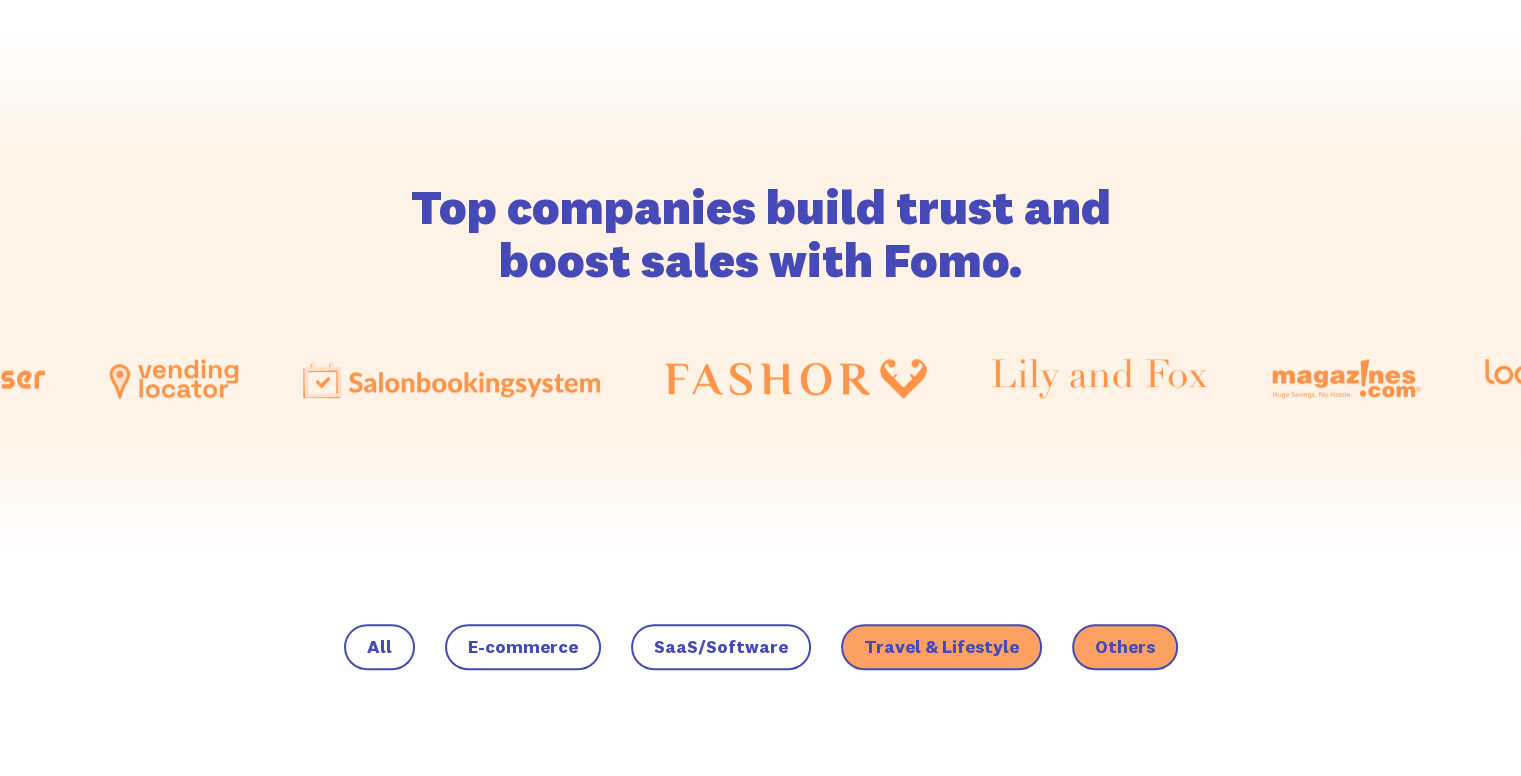 scroll, scrollTop: 1054, scrollLeft: 0, axis: vertical 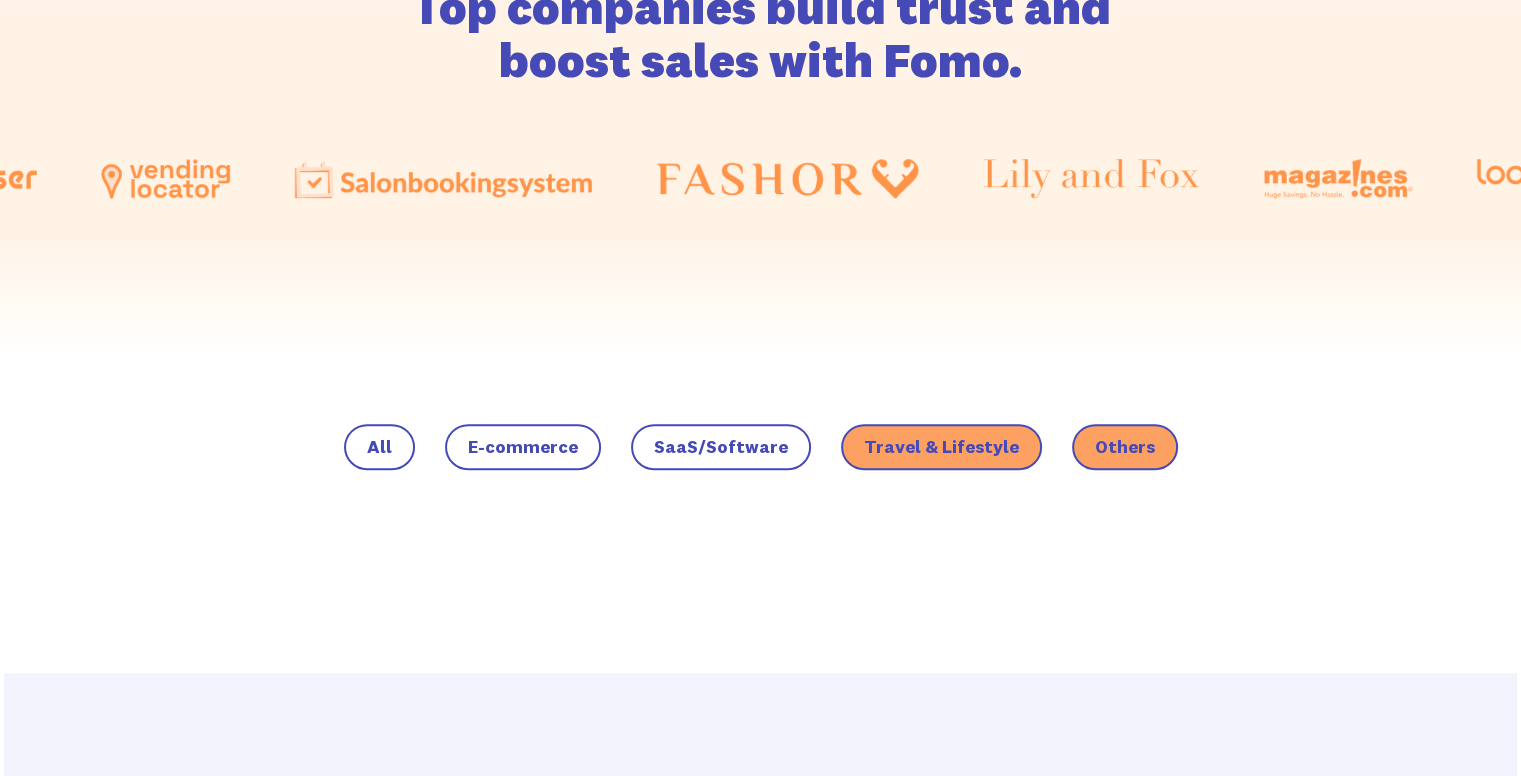 click on "All E-commerce SaaS/Software Travel & Lifestyle Others Thank you! Your submission has been received! Oops! Something went wrong while submitting the form." at bounding box center [761, 457] 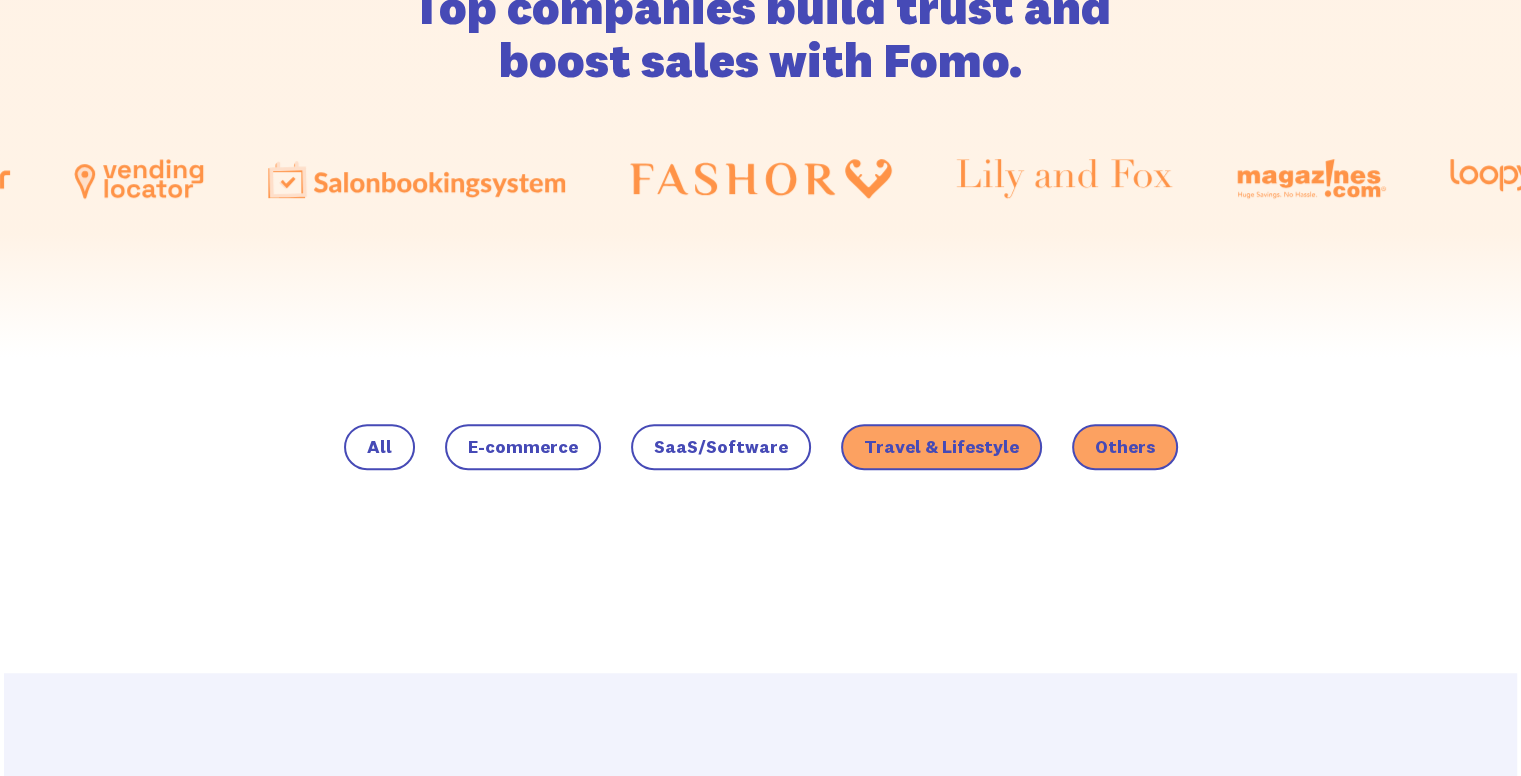 click on "Others" at bounding box center [941, 447] 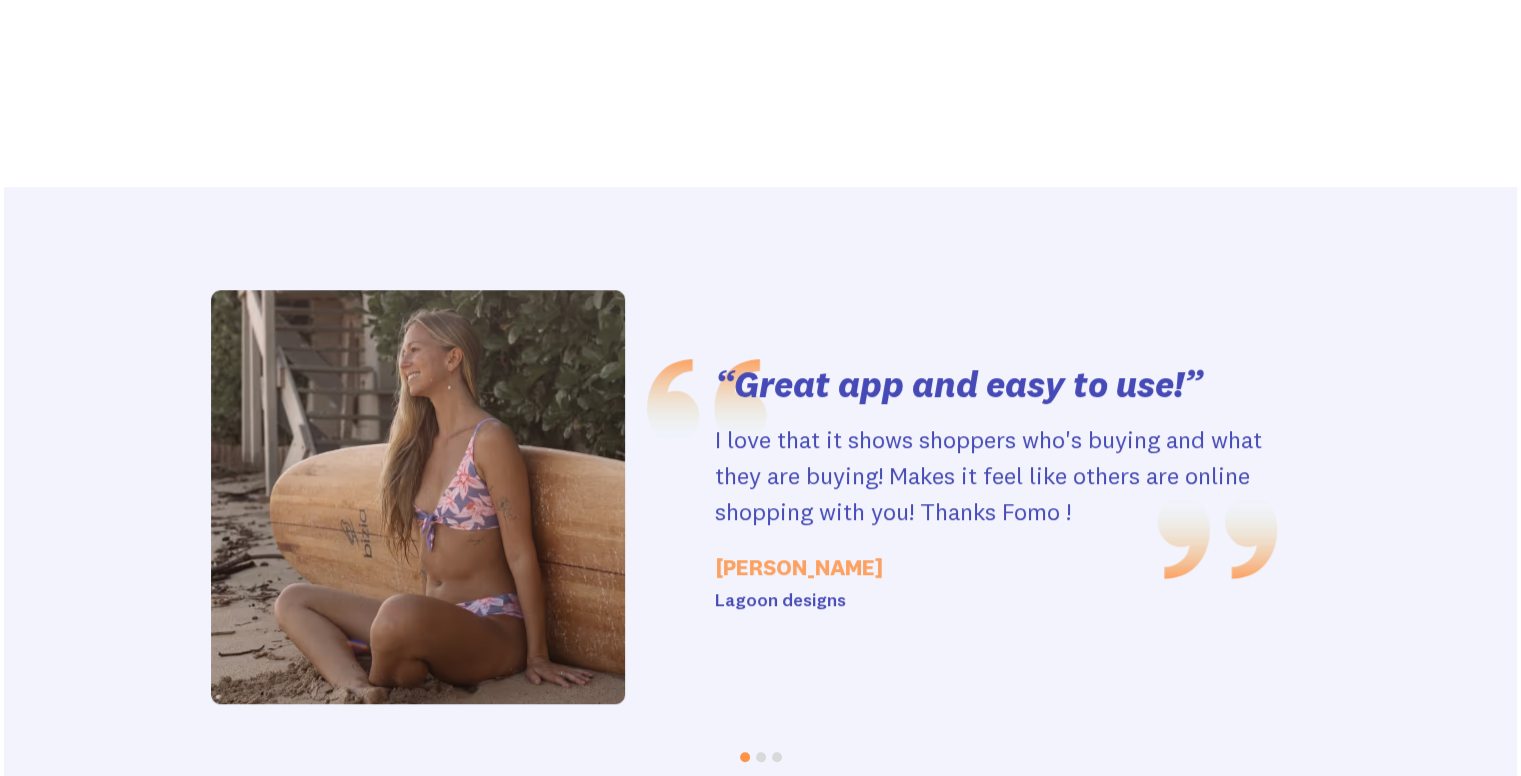 scroll, scrollTop: 1154, scrollLeft: 0, axis: vertical 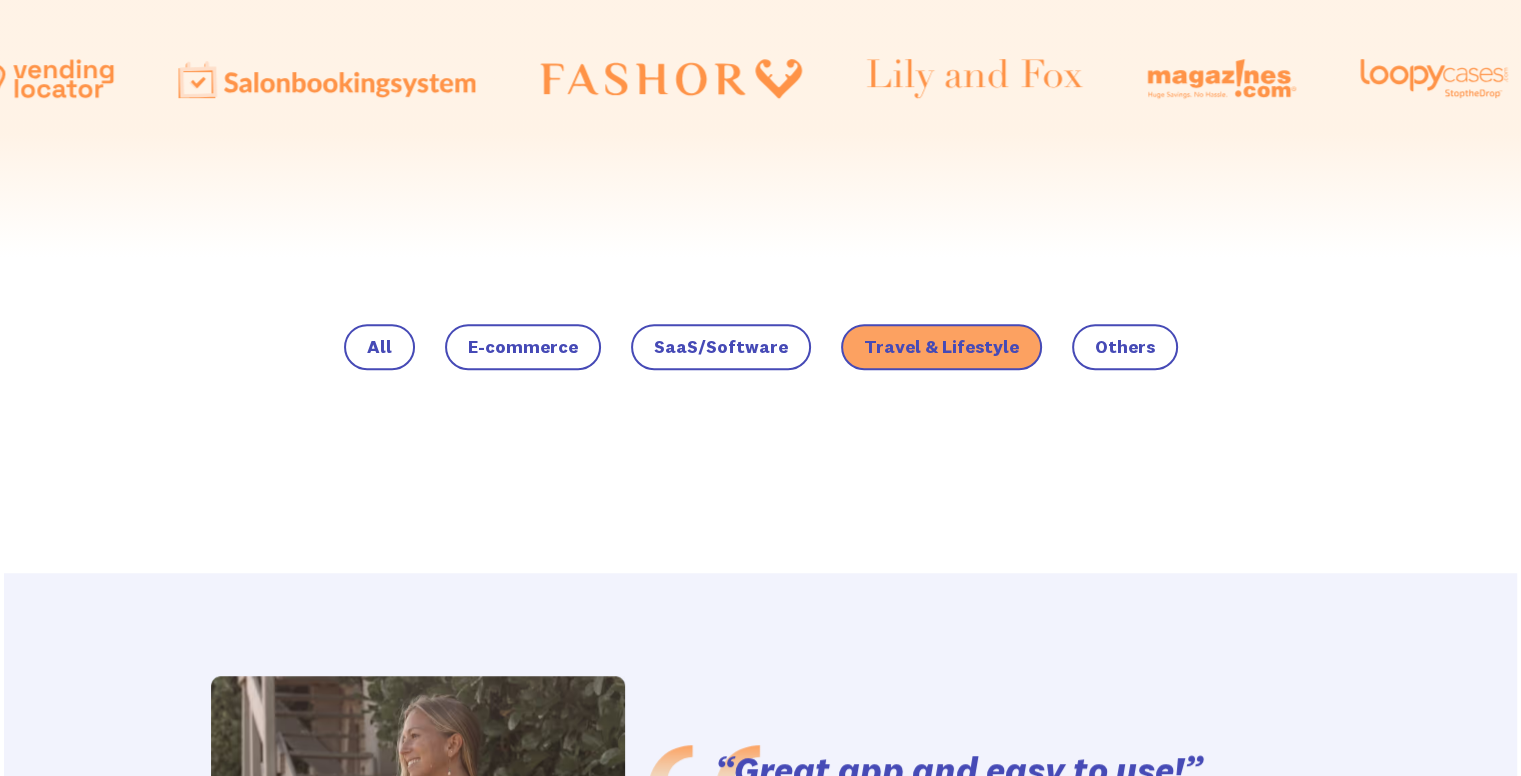 click on "SaaS/Software" at bounding box center [523, 347] 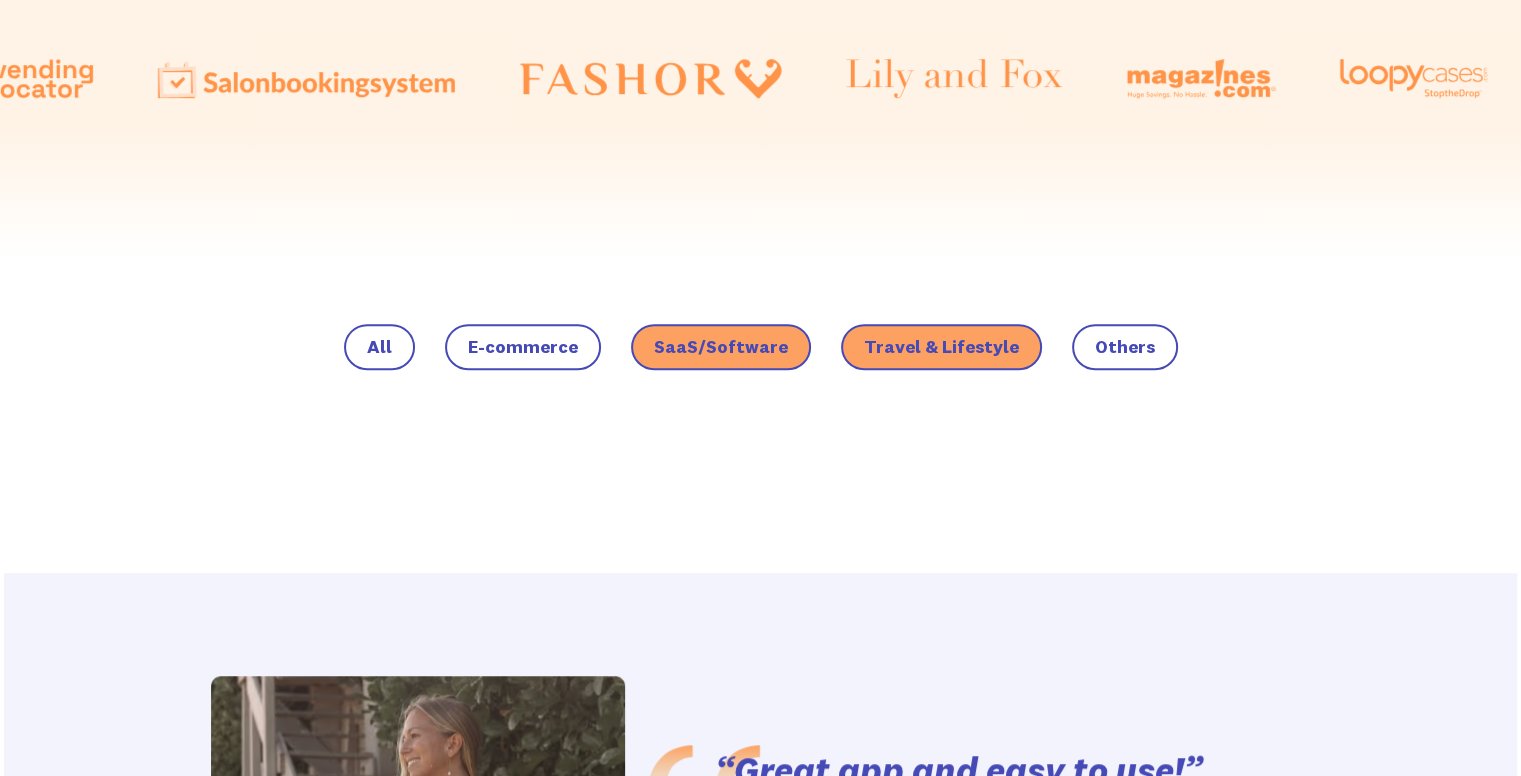 click on "Travel & Lifestyle" at bounding box center [721, 347] 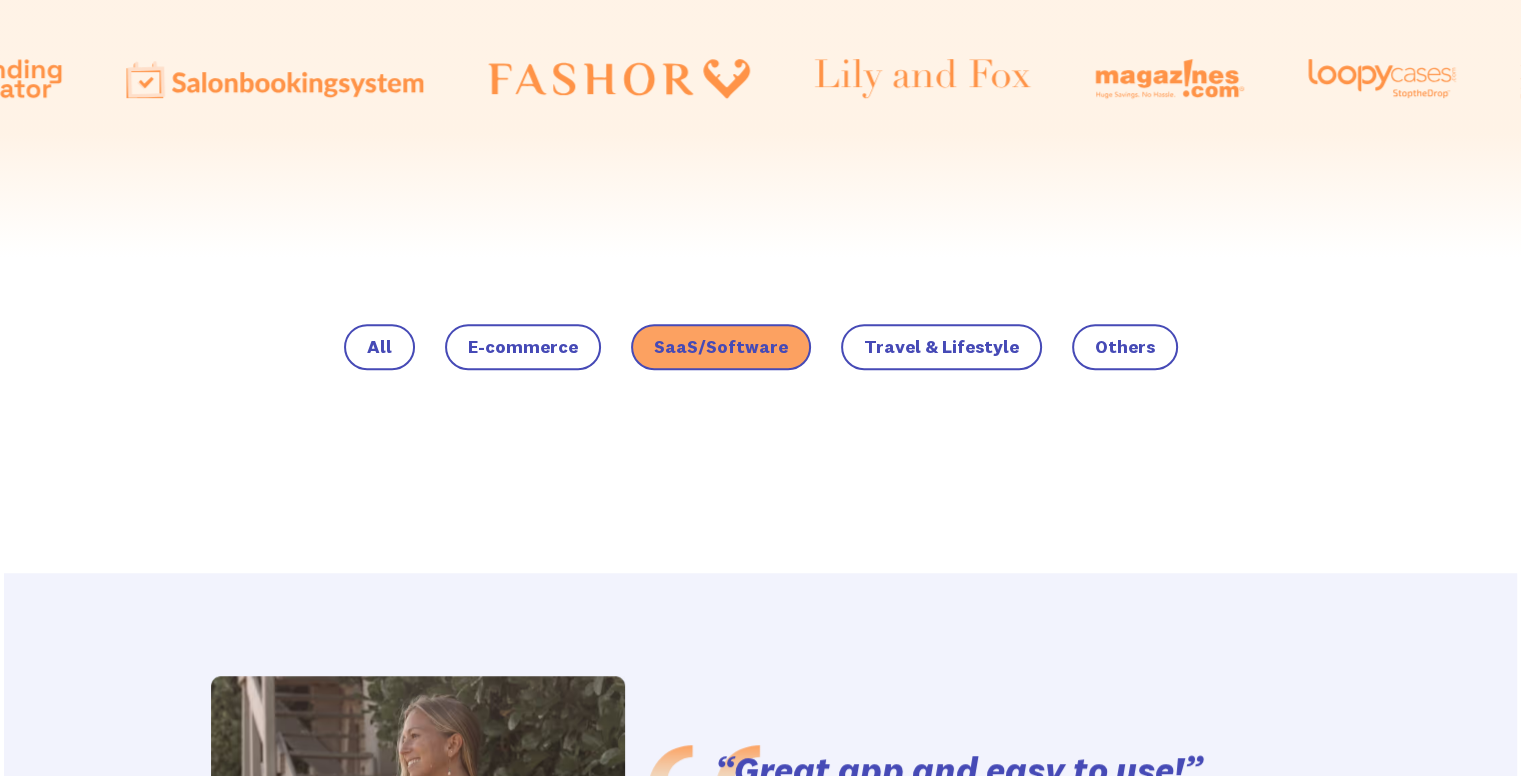 click on "SaaS/Software" at bounding box center [721, 347] 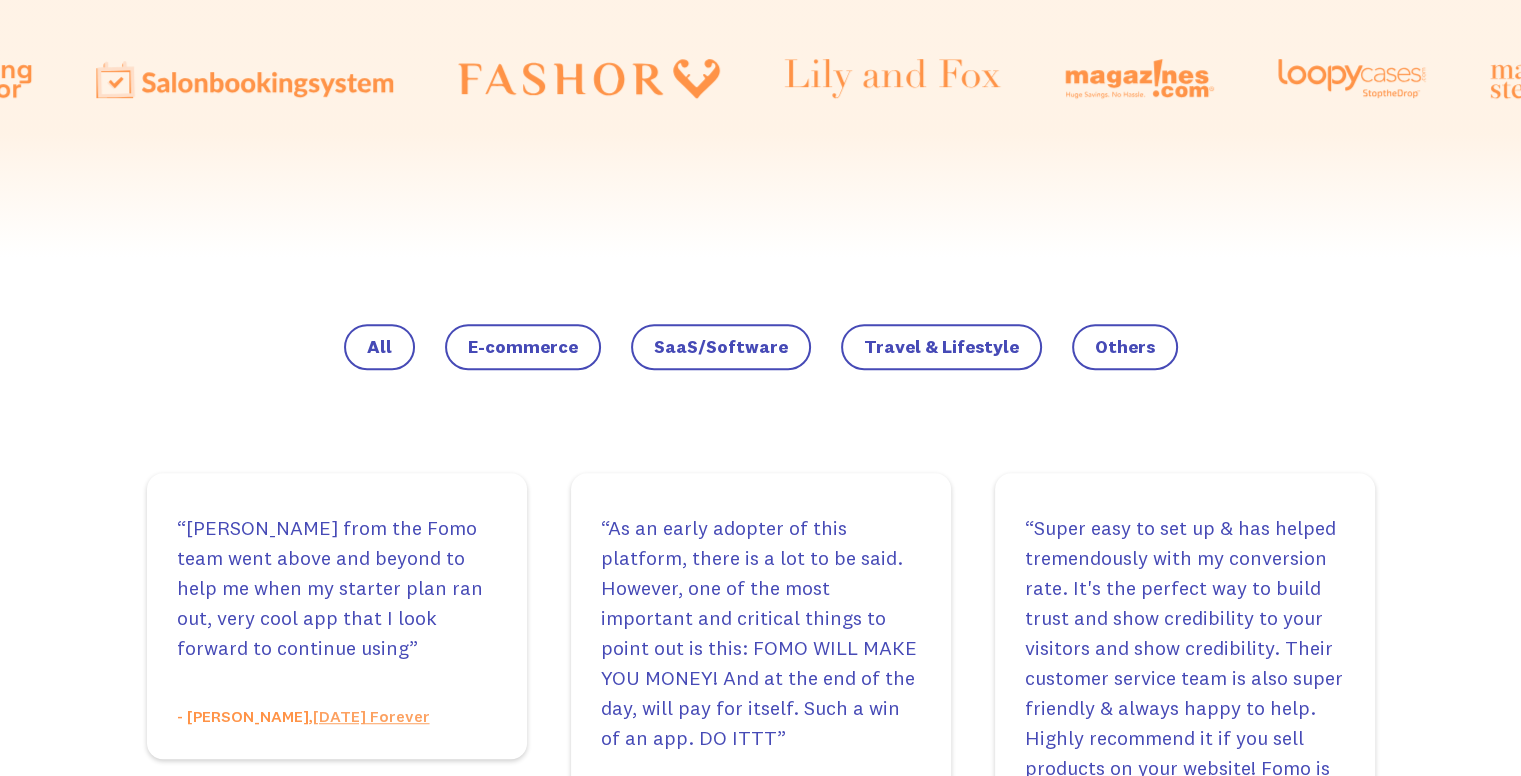 click on "All" at bounding box center (379, 347) 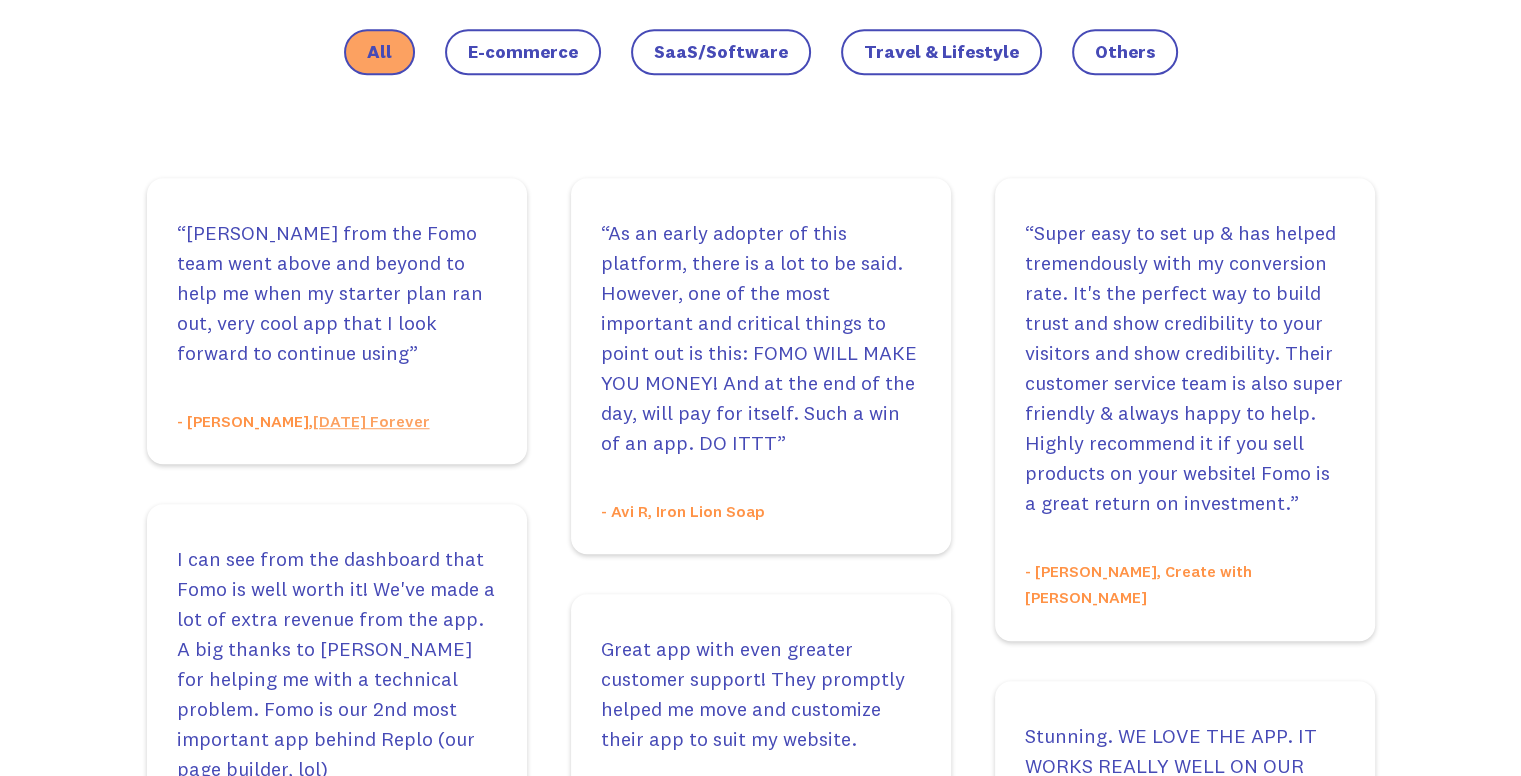 scroll, scrollTop: 1454, scrollLeft: 0, axis: vertical 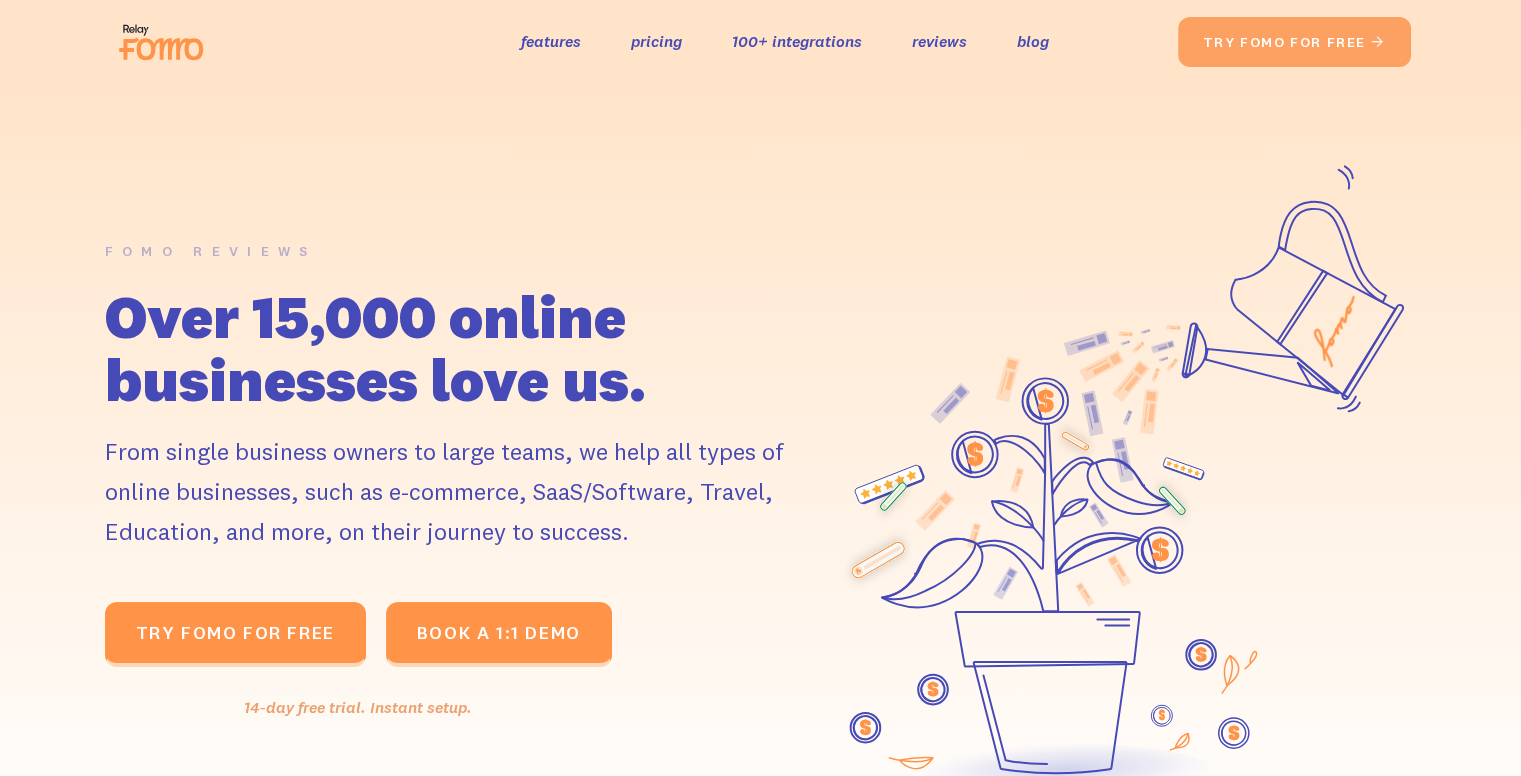 click at bounding box center [167, 42] 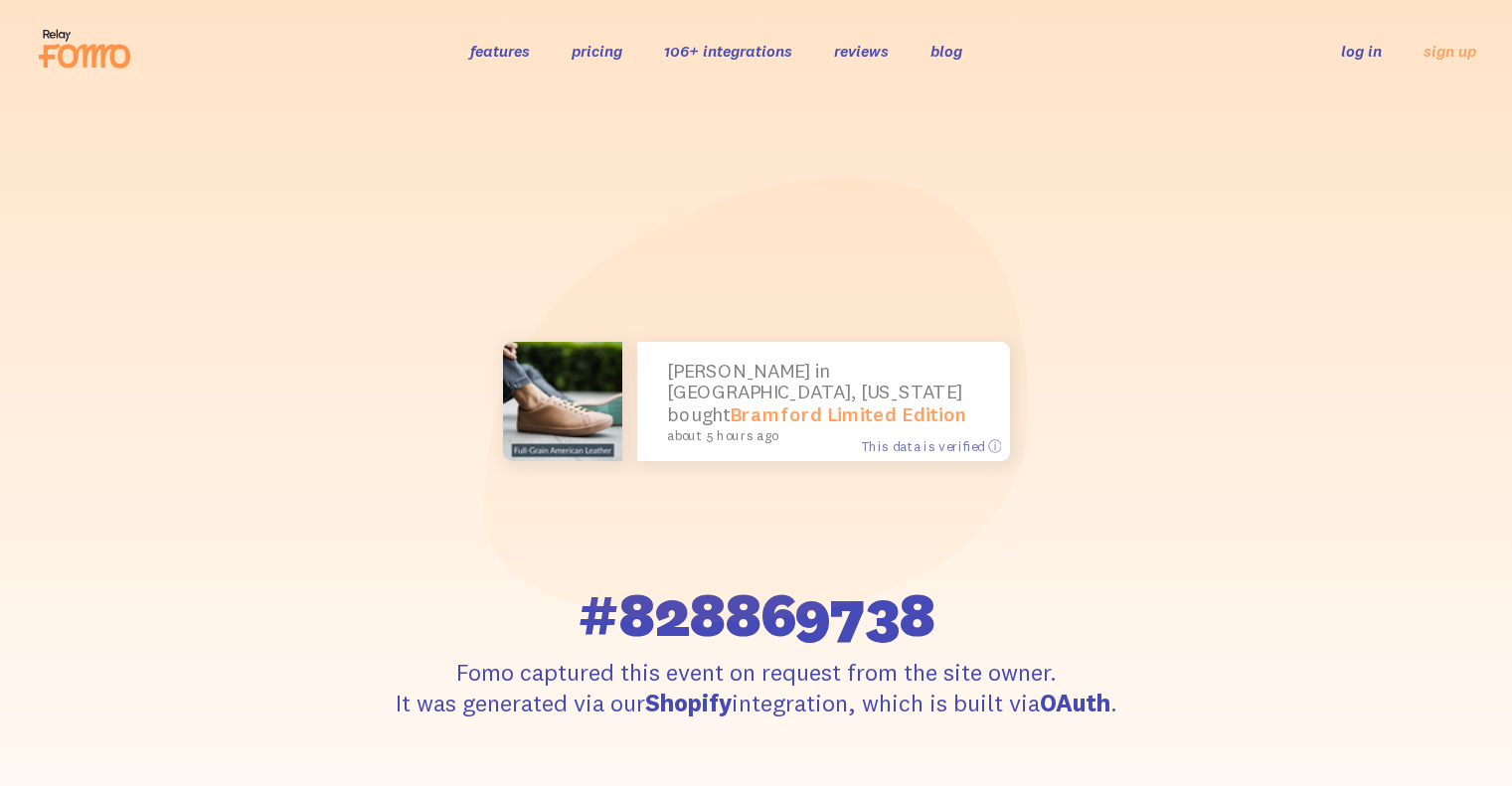 scroll, scrollTop: 0, scrollLeft: 0, axis: both 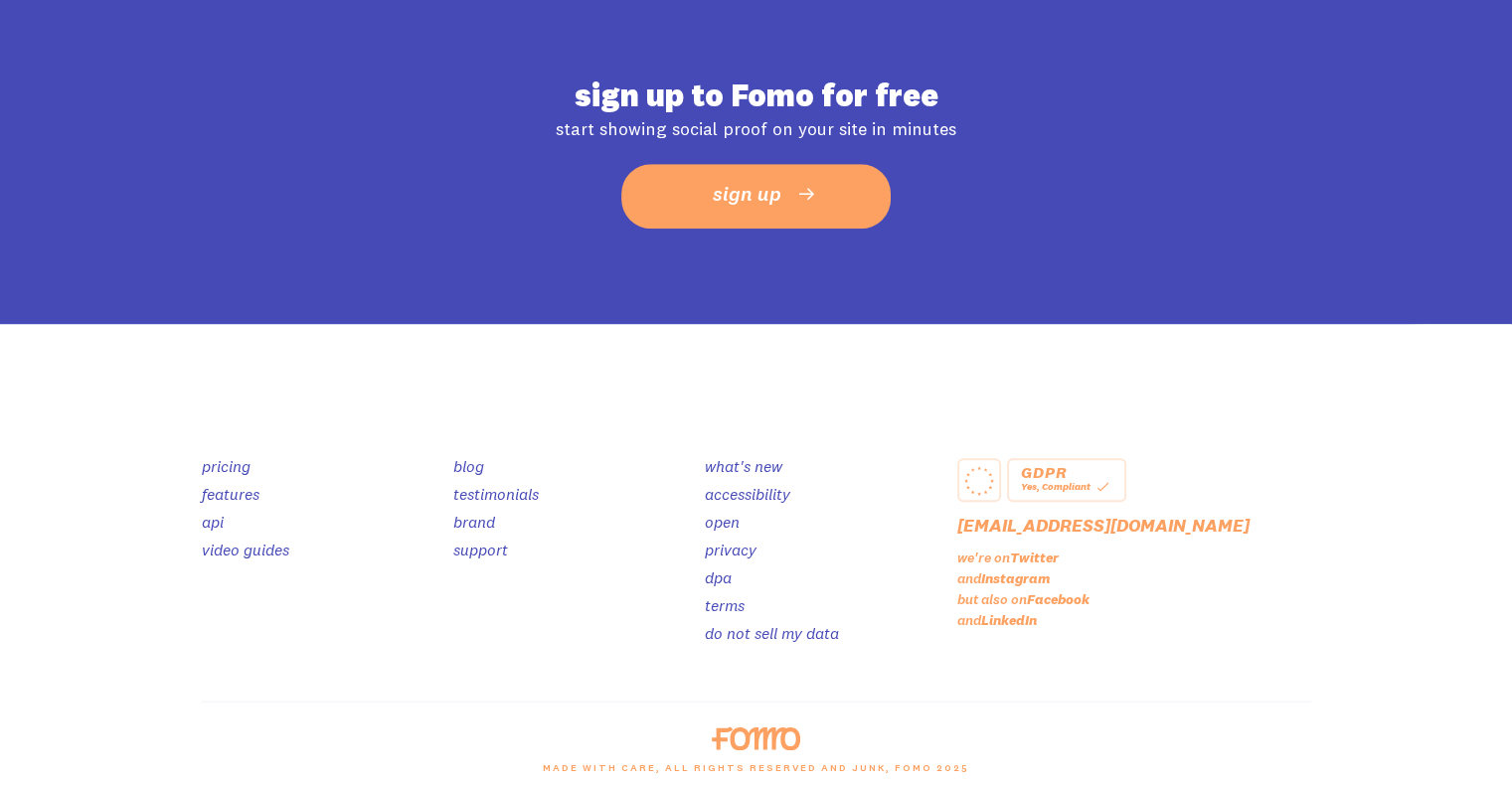 click on "features" at bounding box center (231, 494) 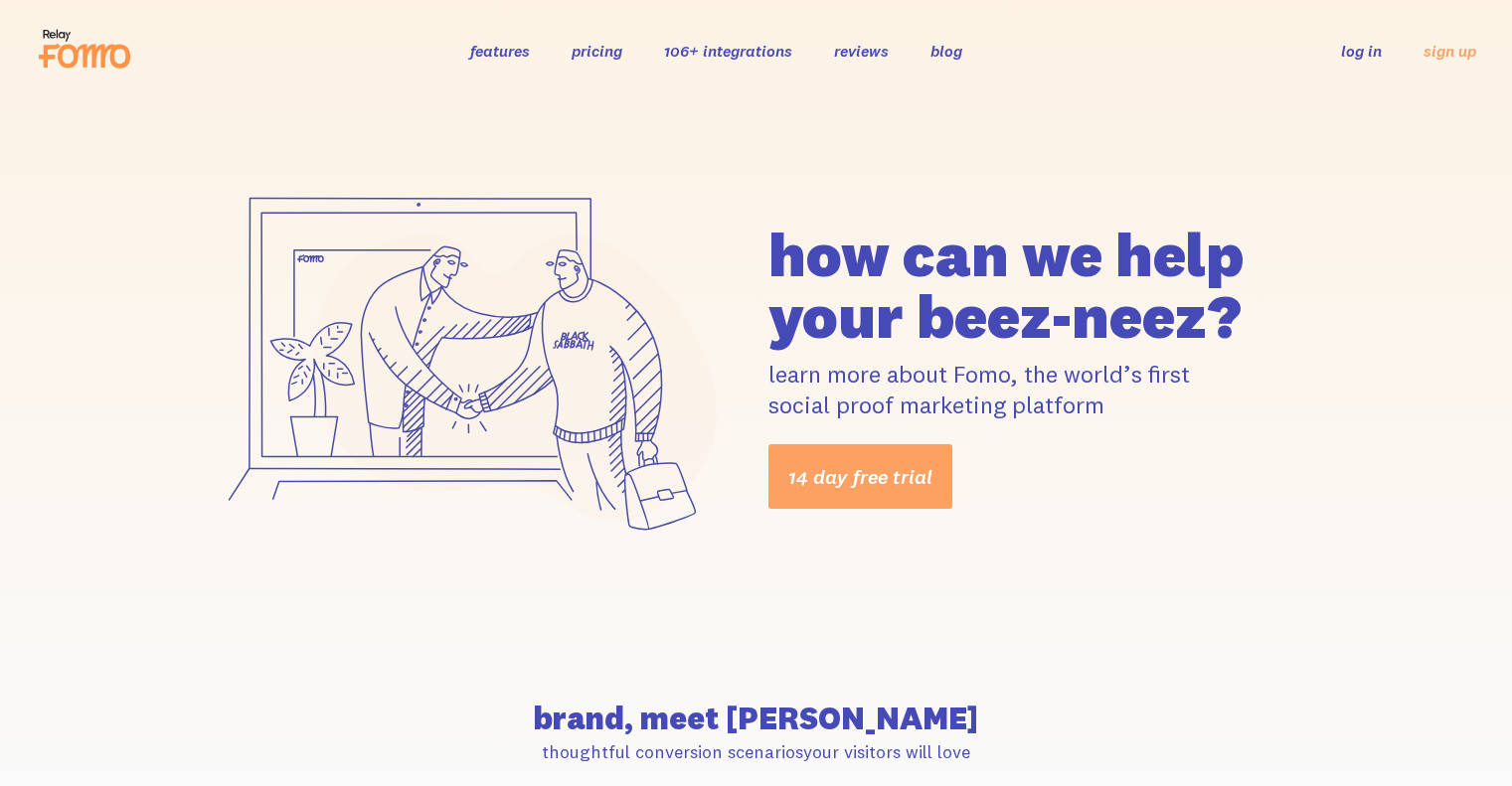 scroll, scrollTop: 0, scrollLeft: 0, axis: both 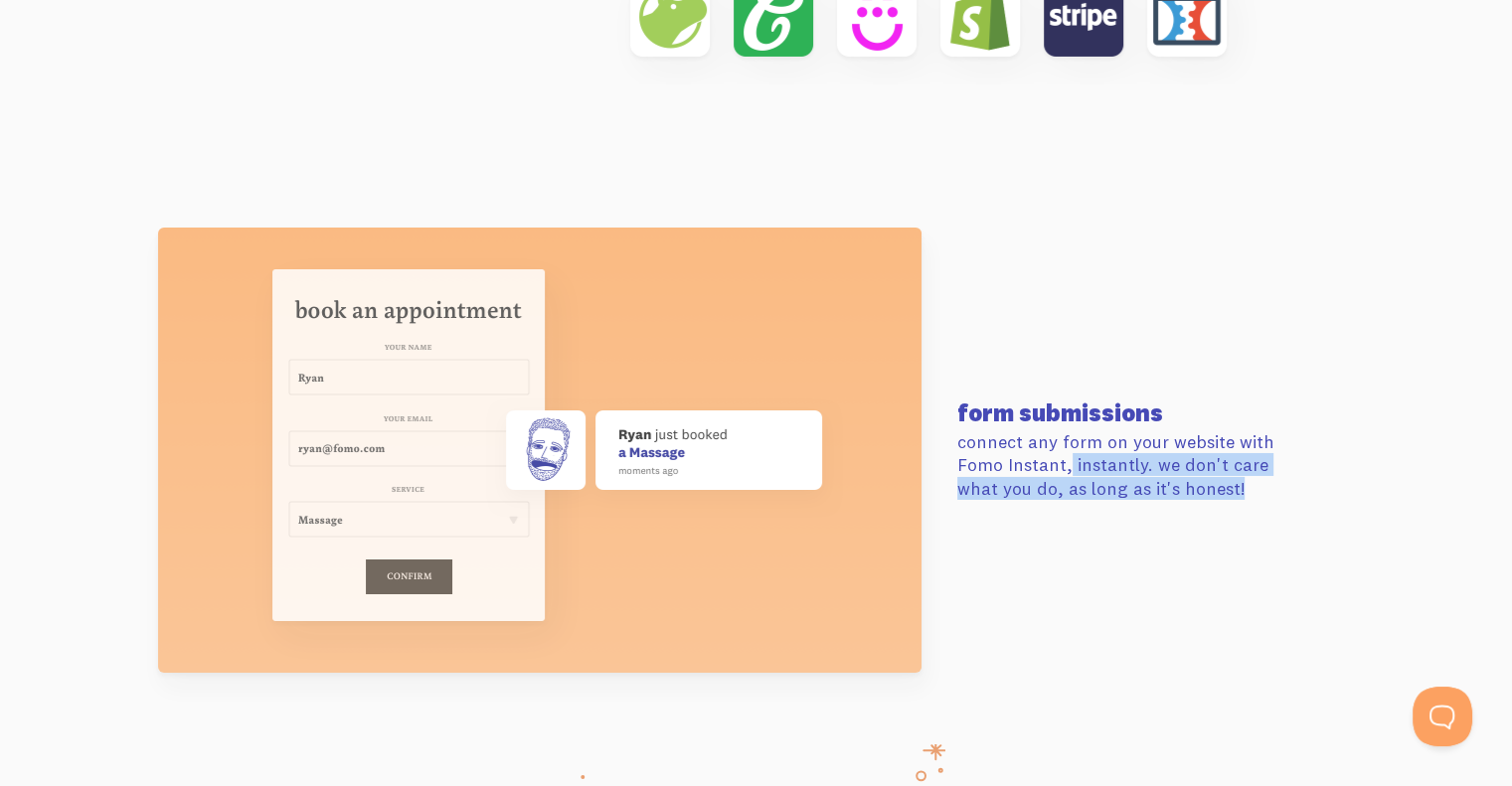 drag, startPoint x: 1009, startPoint y: 474, endPoint x: 1133, endPoint y: 479, distance: 124.10077 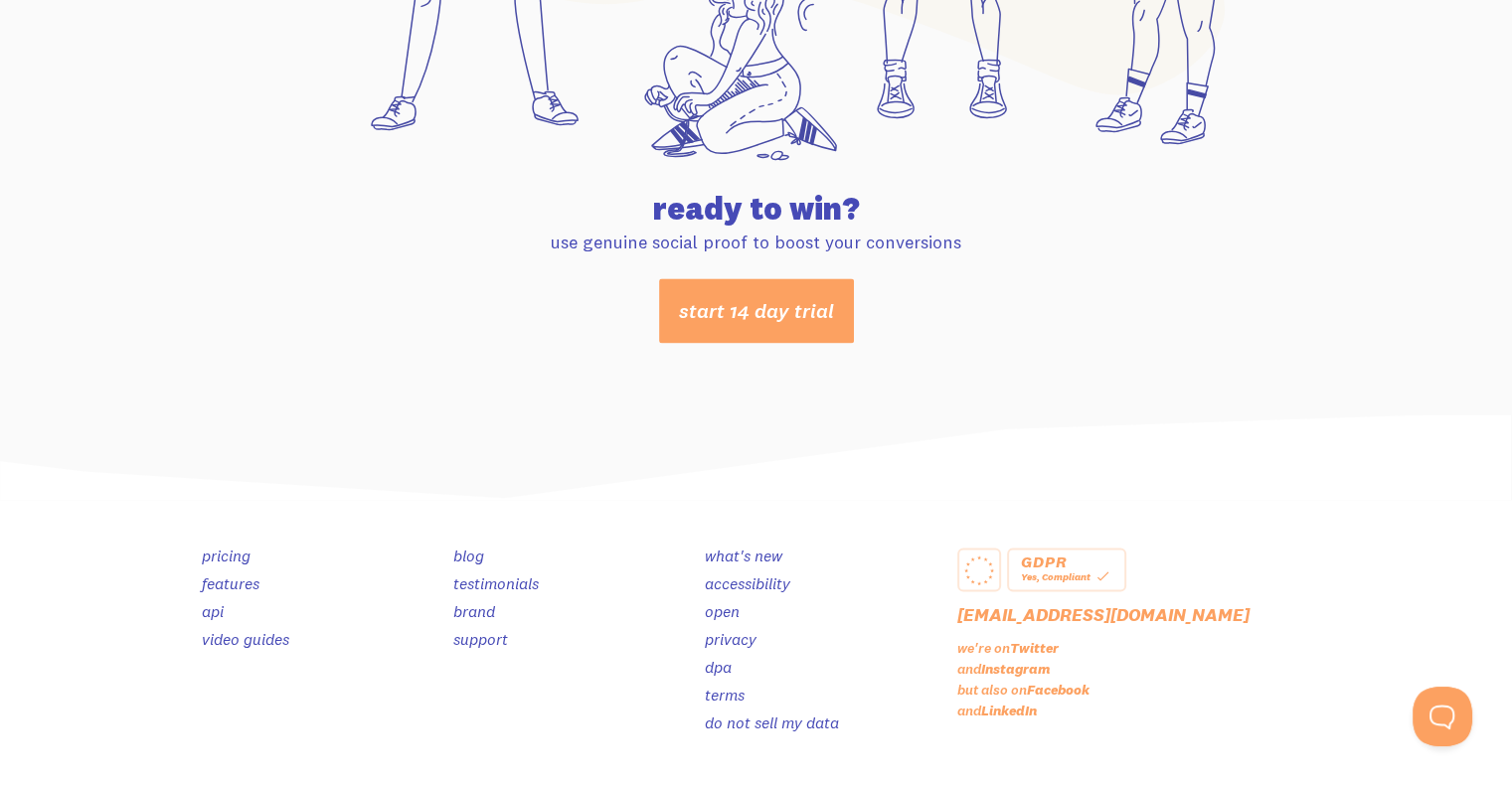 scroll, scrollTop: 10533, scrollLeft: 0, axis: vertical 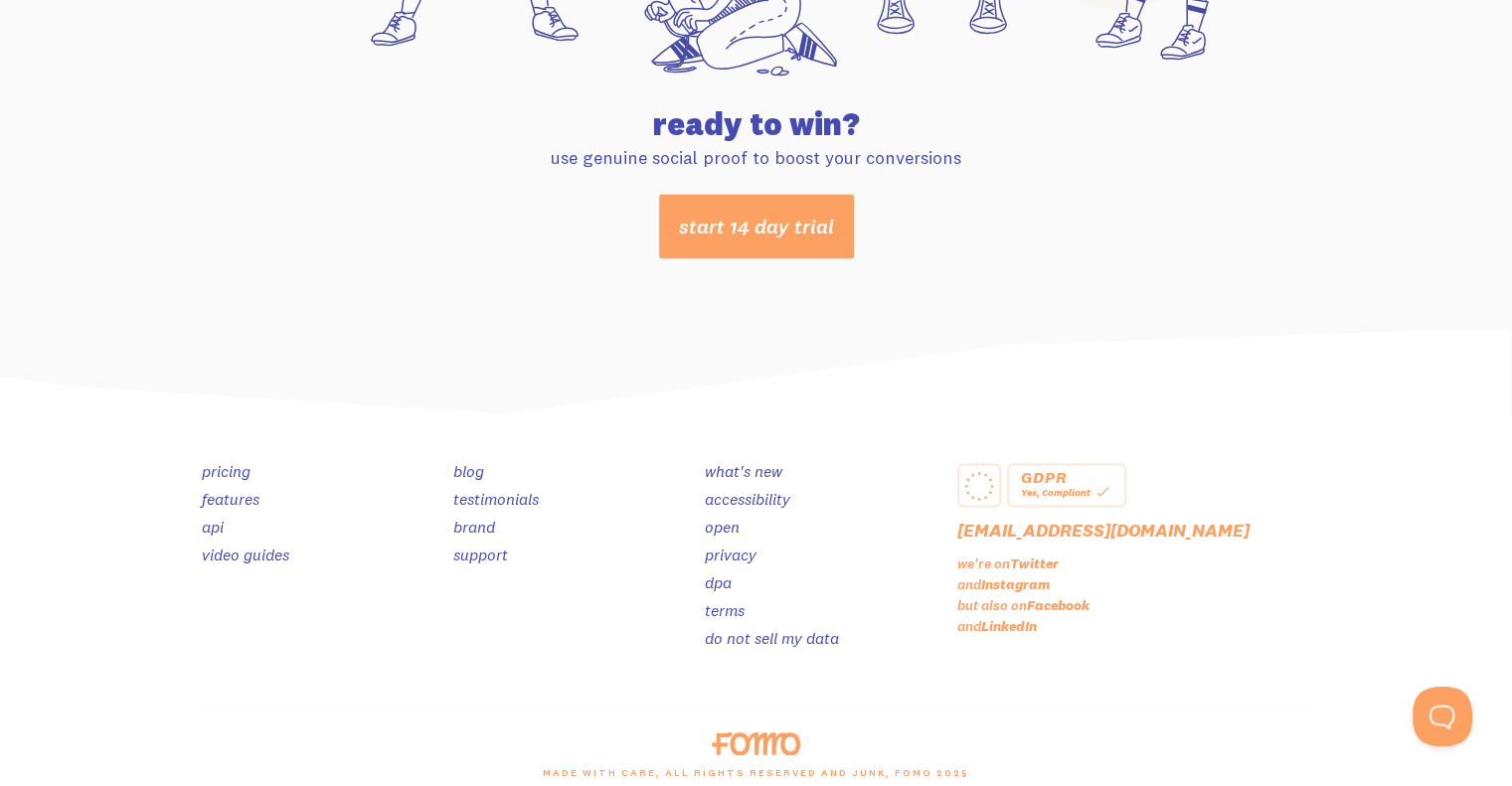 click on "support" at bounding box center (480, 554) 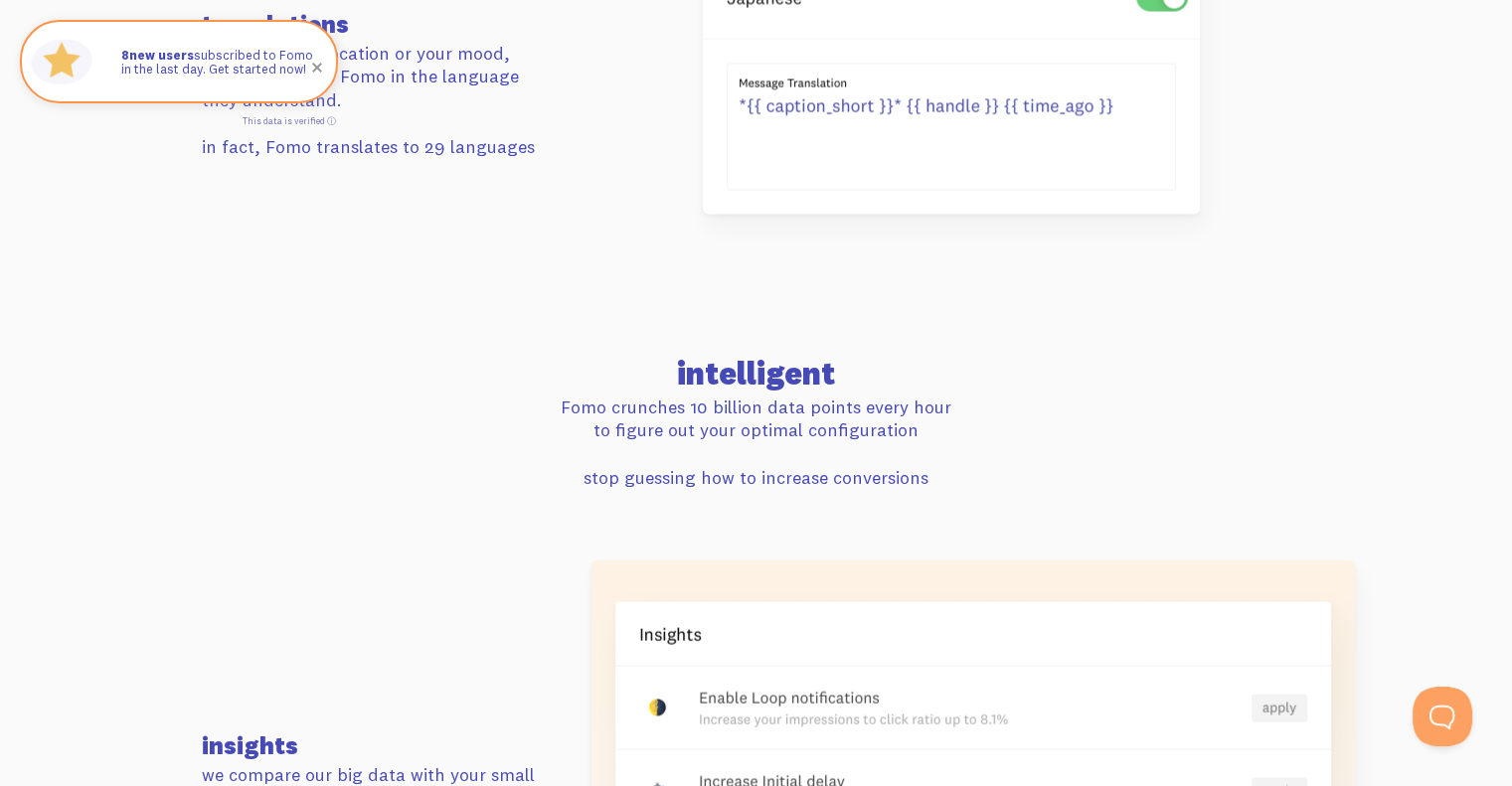 scroll, scrollTop: 0, scrollLeft: 0, axis: both 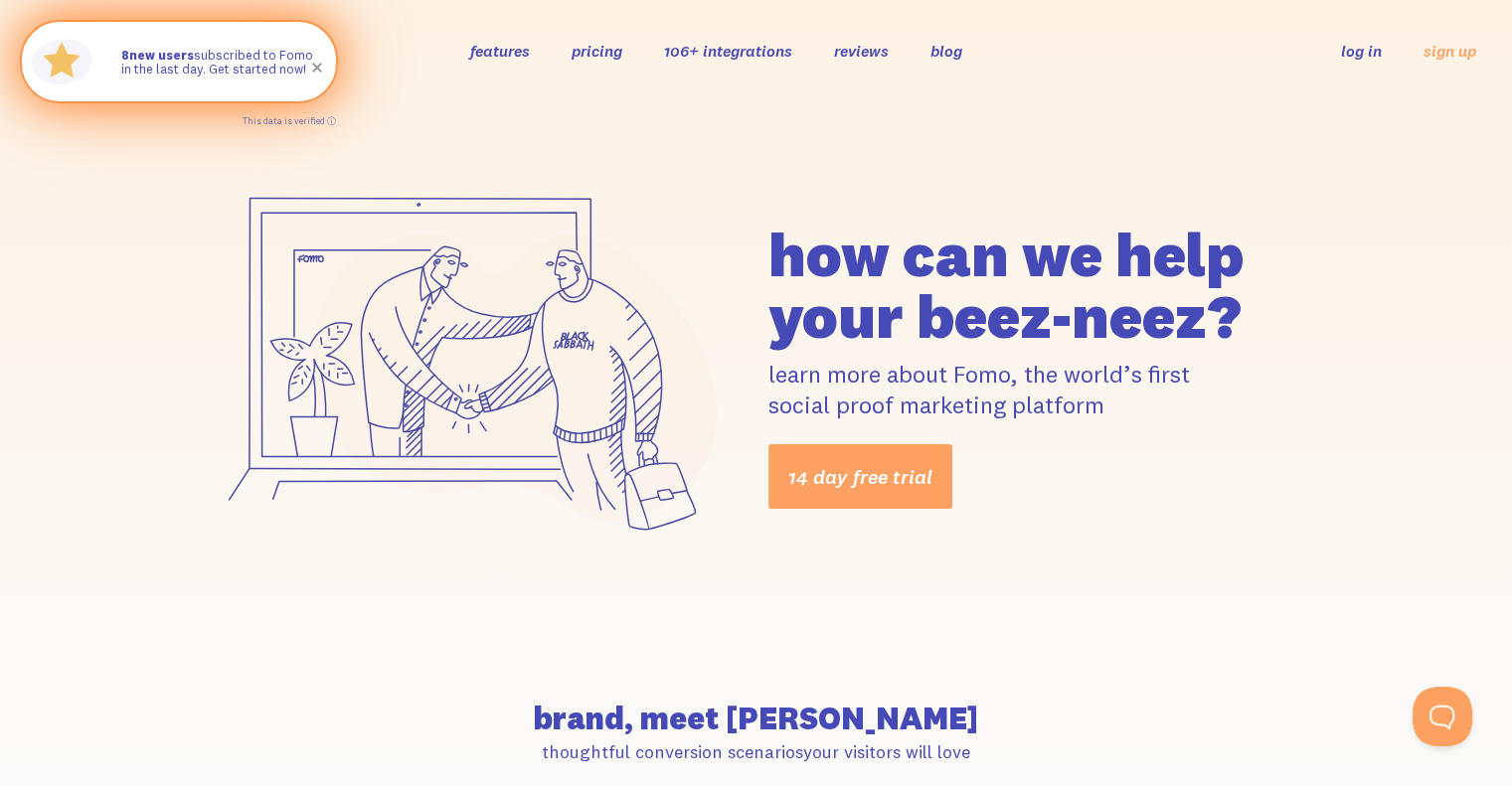 click at bounding box center [317, 68] 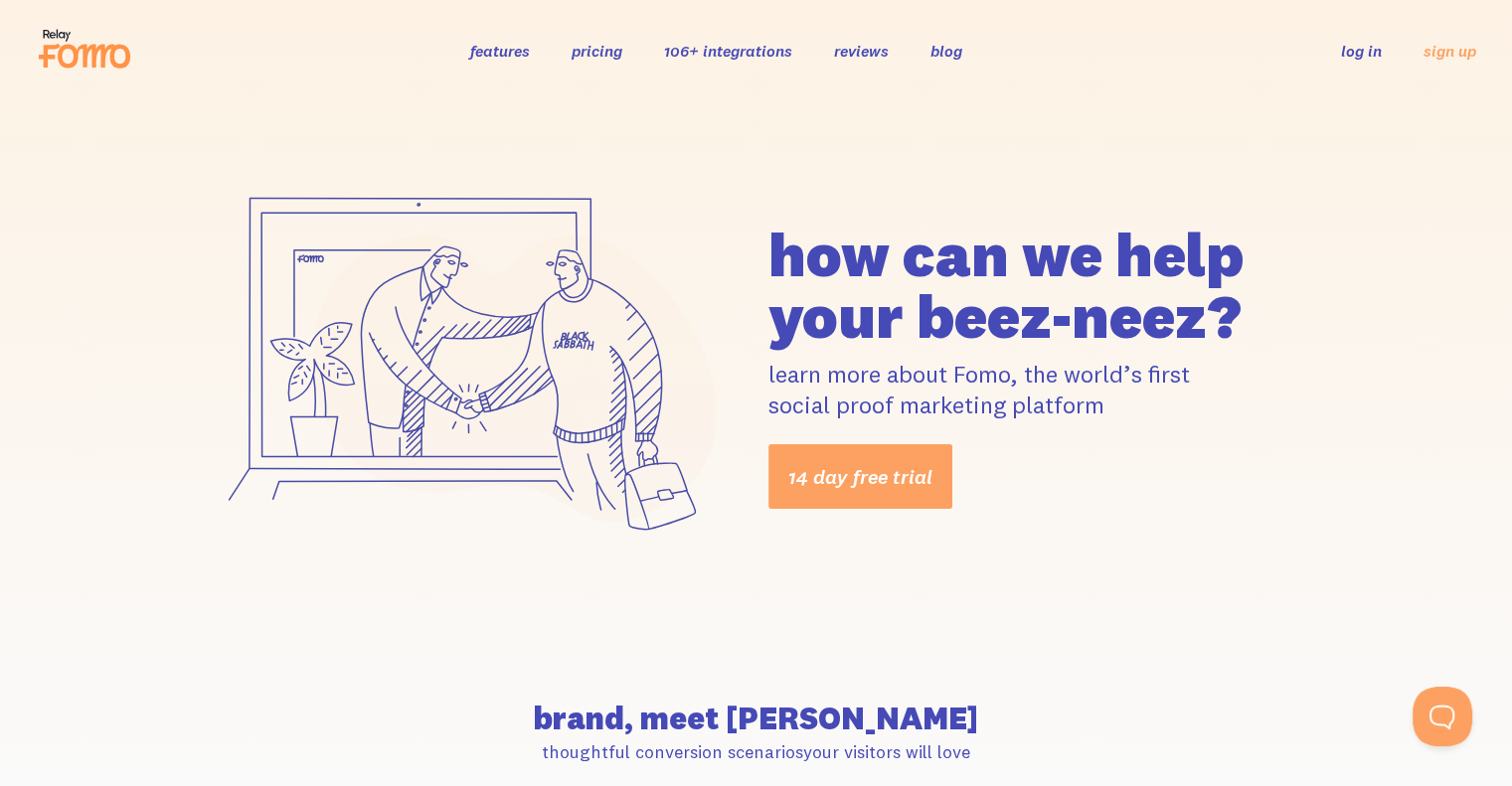 click 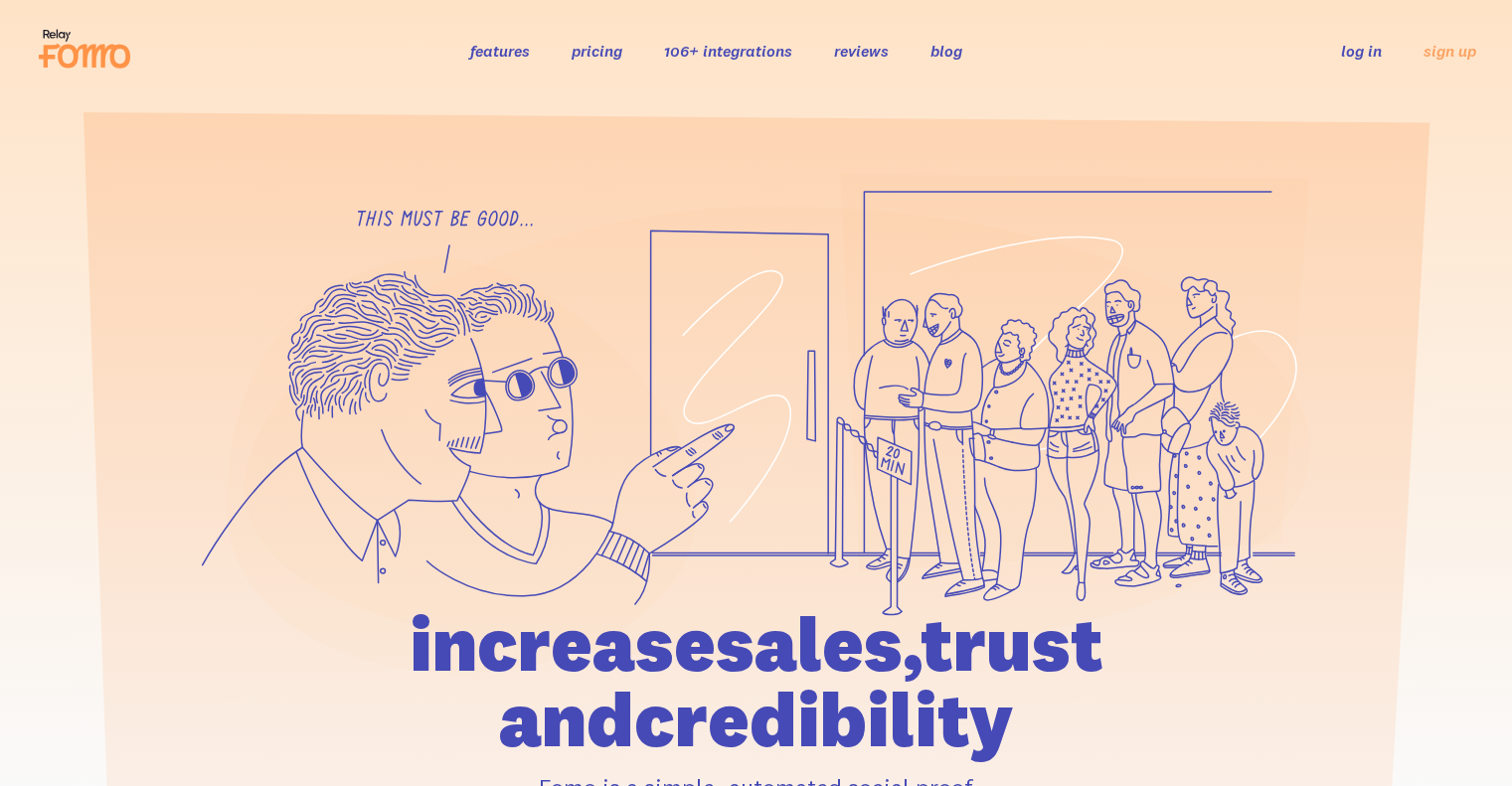 scroll, scrollTop: 0, scrollLeft: 0, axis: both 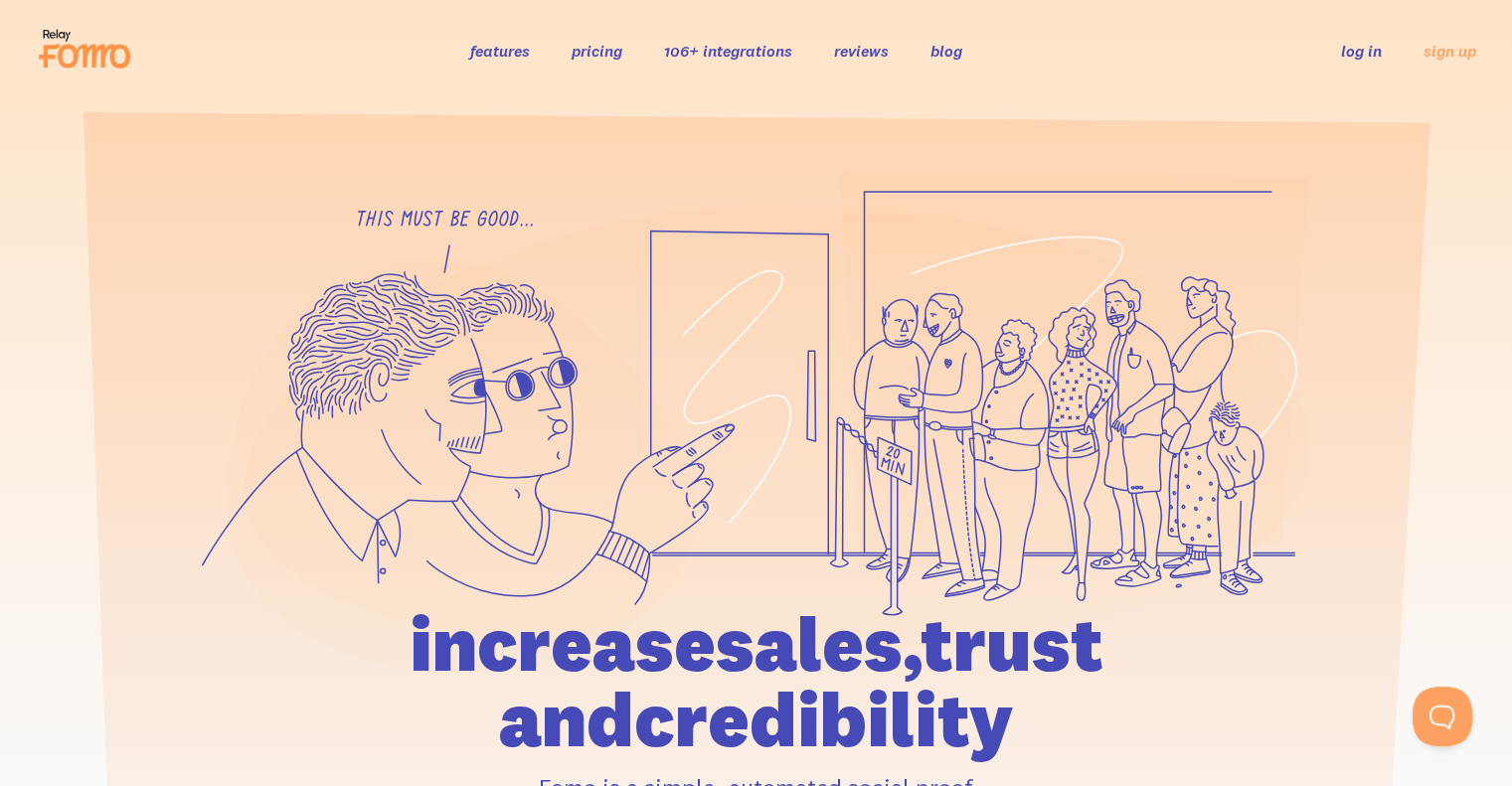 click on "106+ integrations" at bounding box center (728, 51) 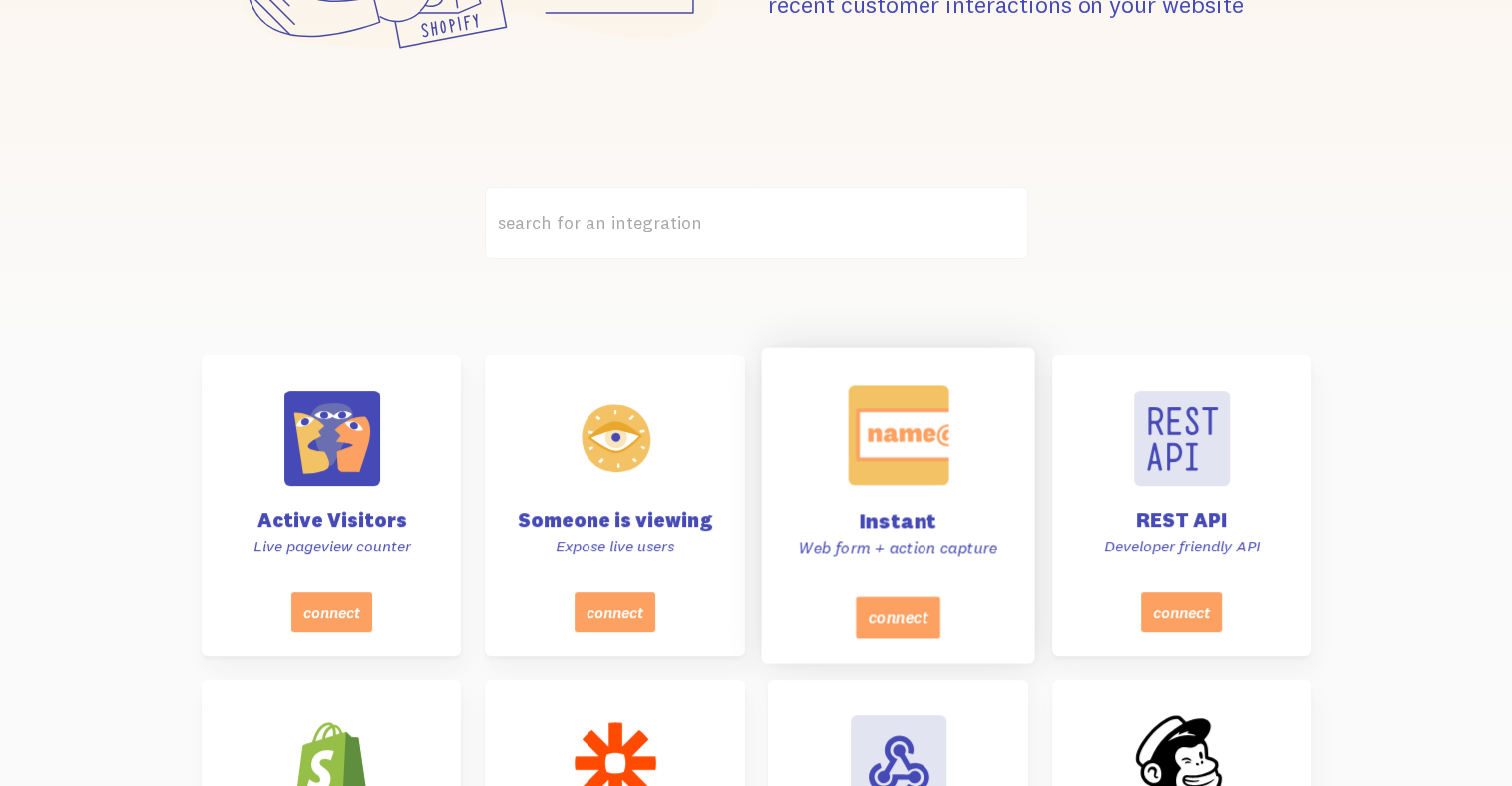 scroll, scrollTop: 0, scrollLeft: 0, axis: both 